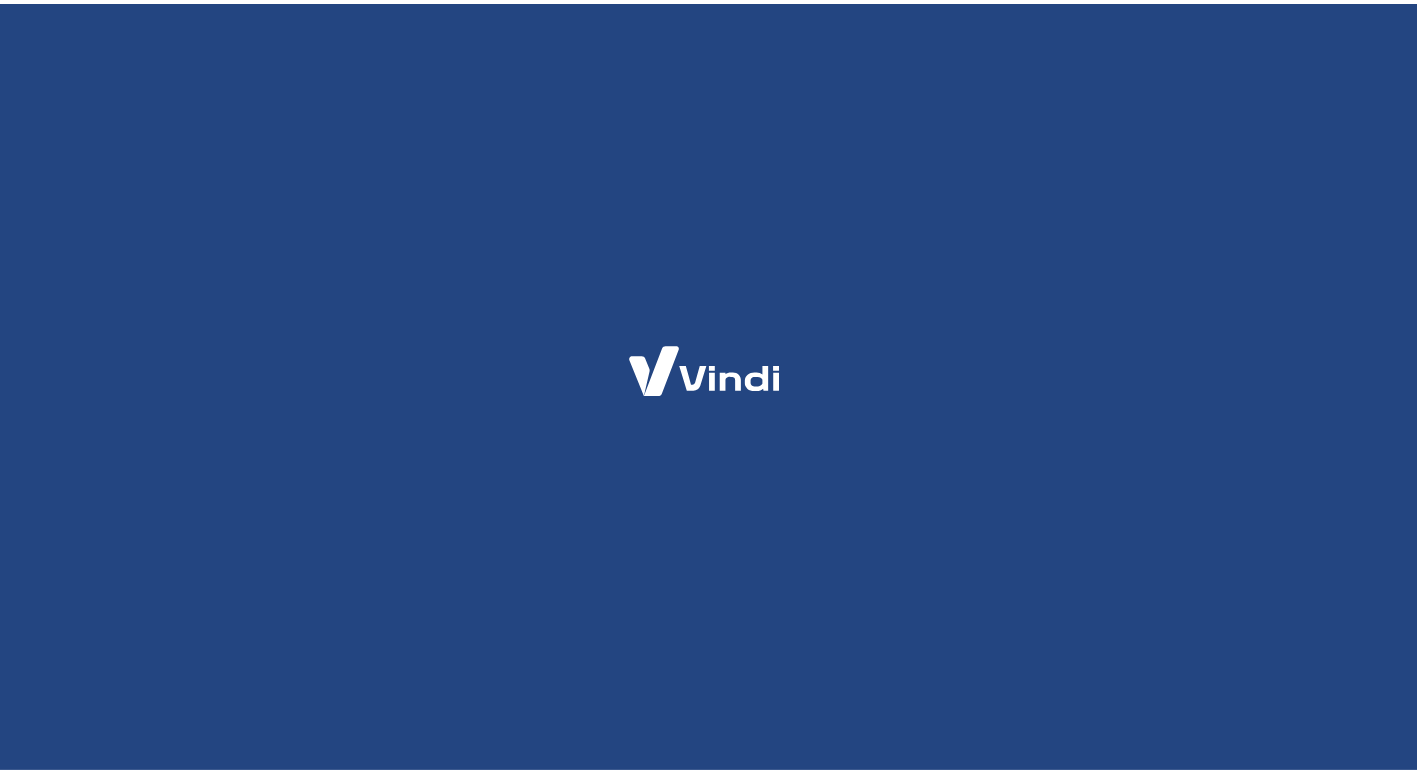 scroll, scrollTop: 0, scrollLeft: 0, axis: both 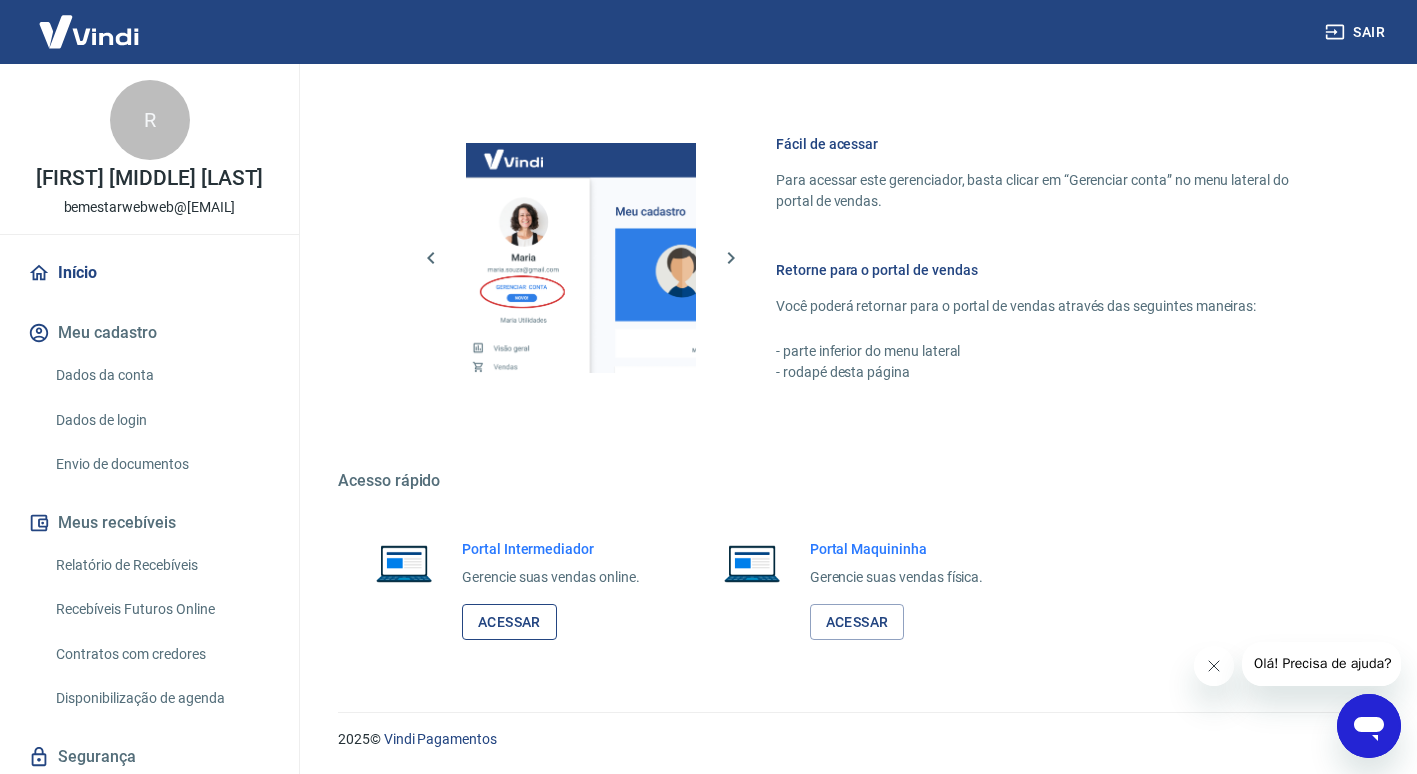 click on "Acessar" at bounding box center [509, 622] 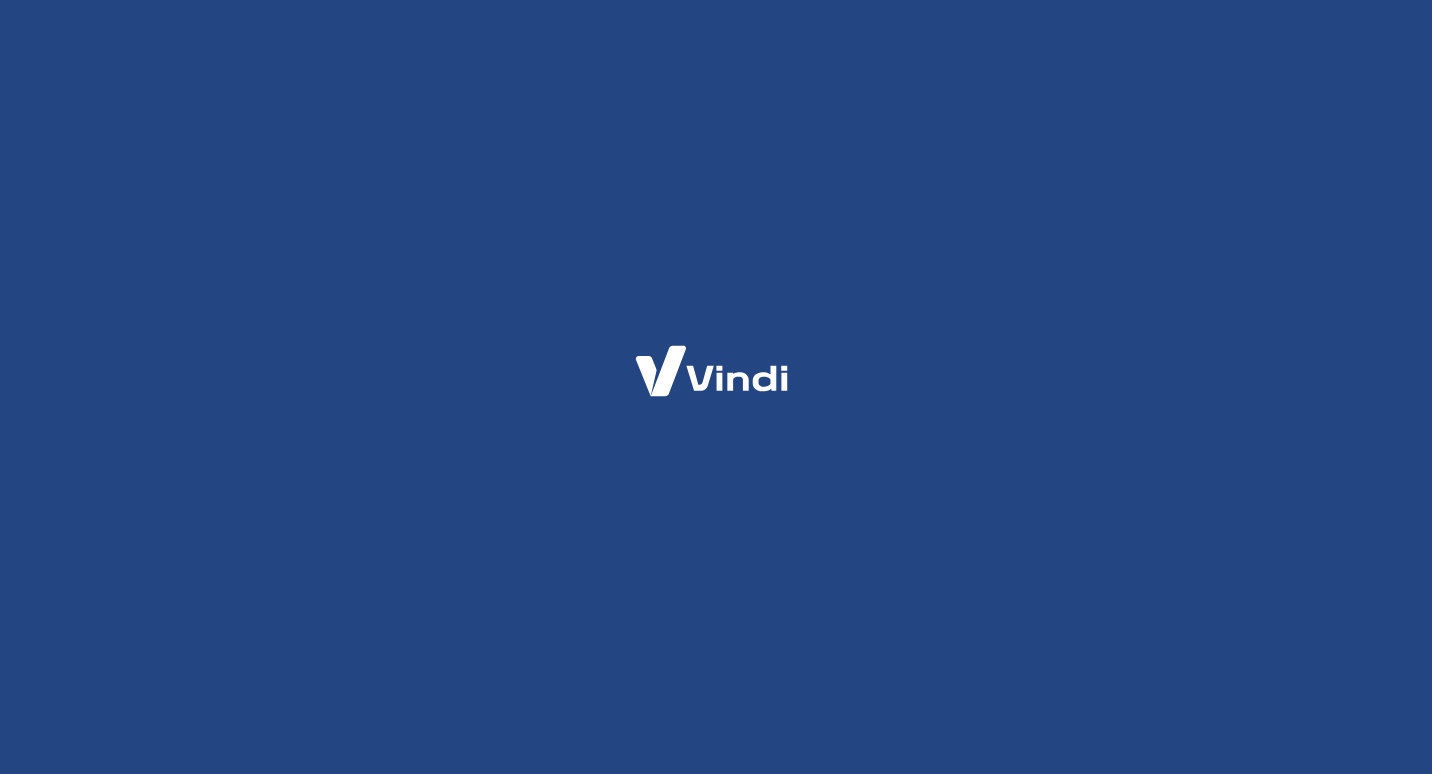 scroll, scrollTop: 0, scrollLeft: 0, axis: both 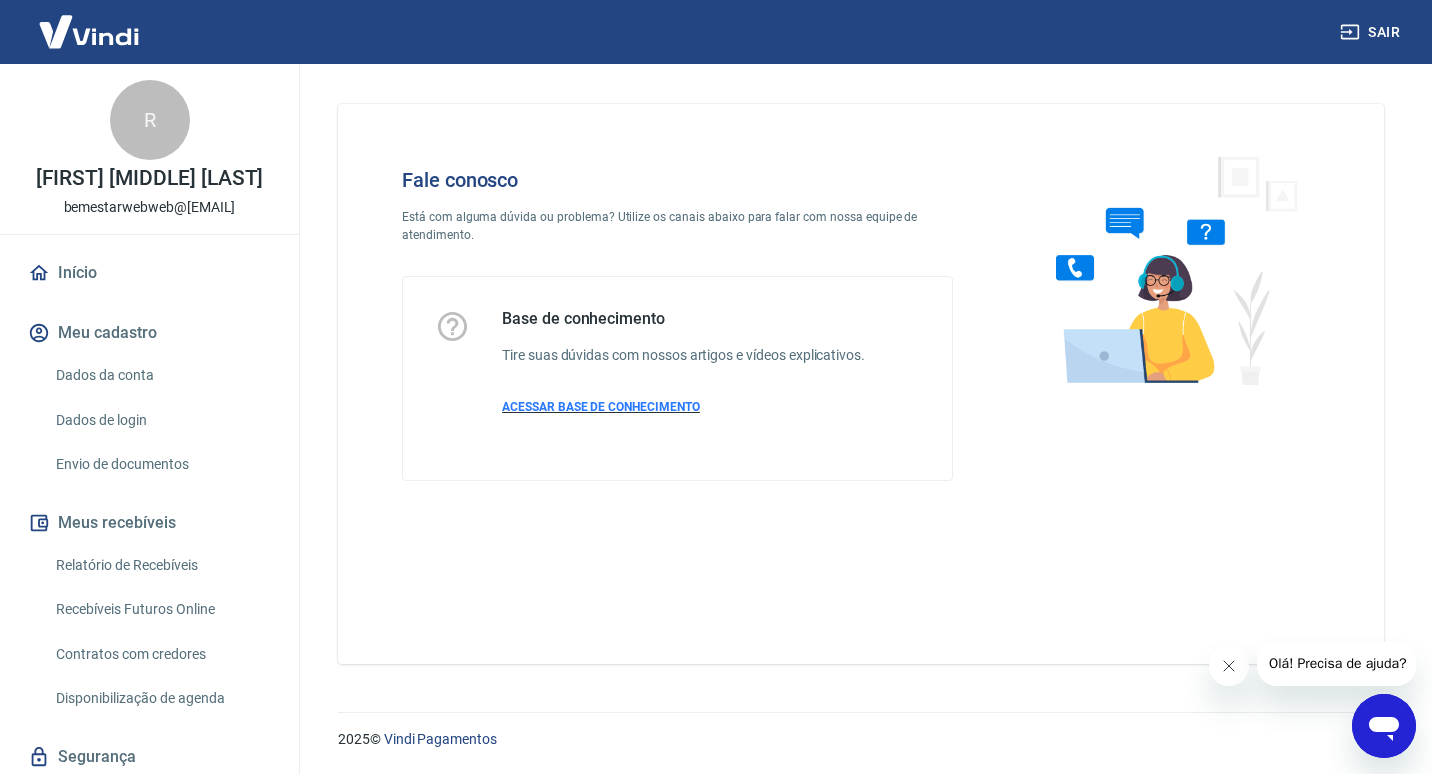 click on "ACESSAR BASE DE CONHECIMENTO" at bounding box center (601, 407) 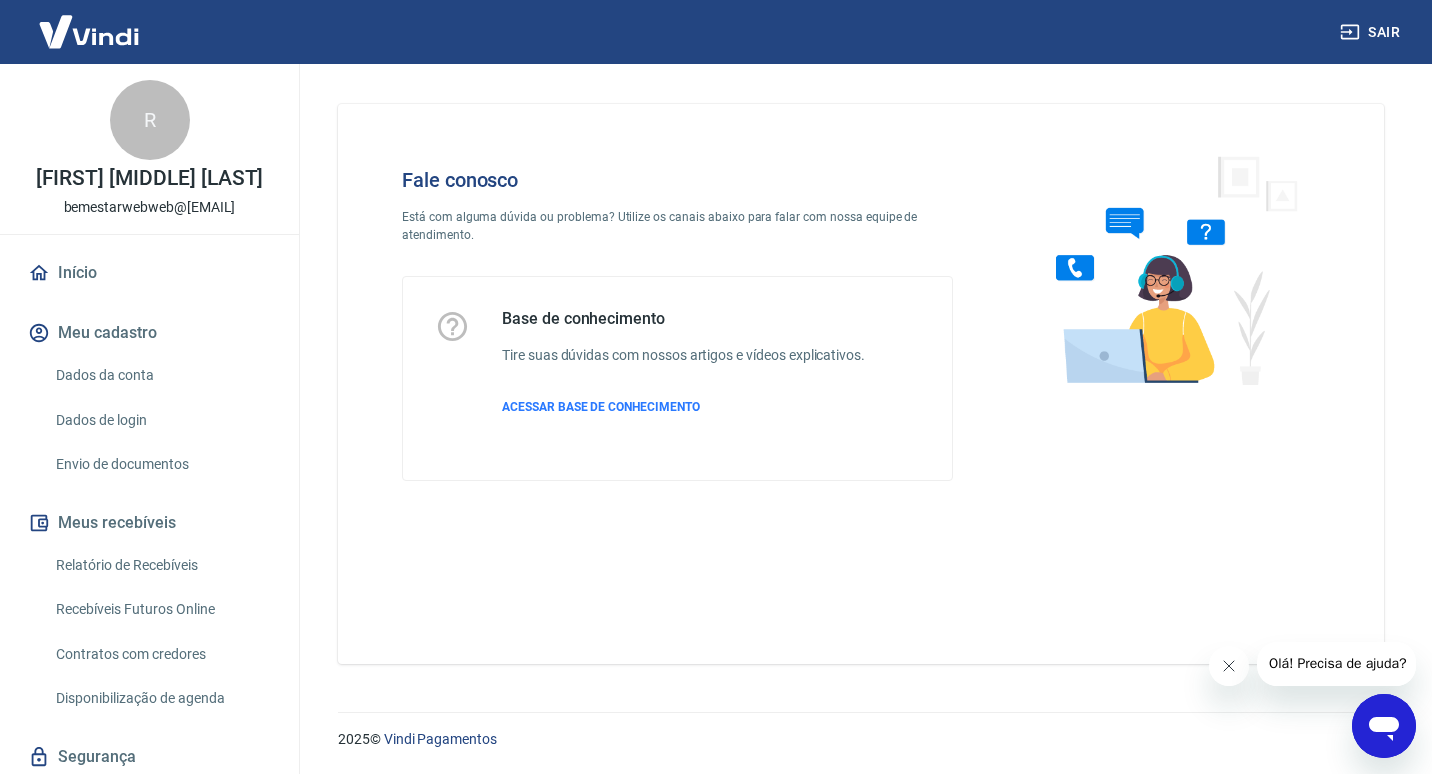 click on "R" at bounding box center [150, 120] 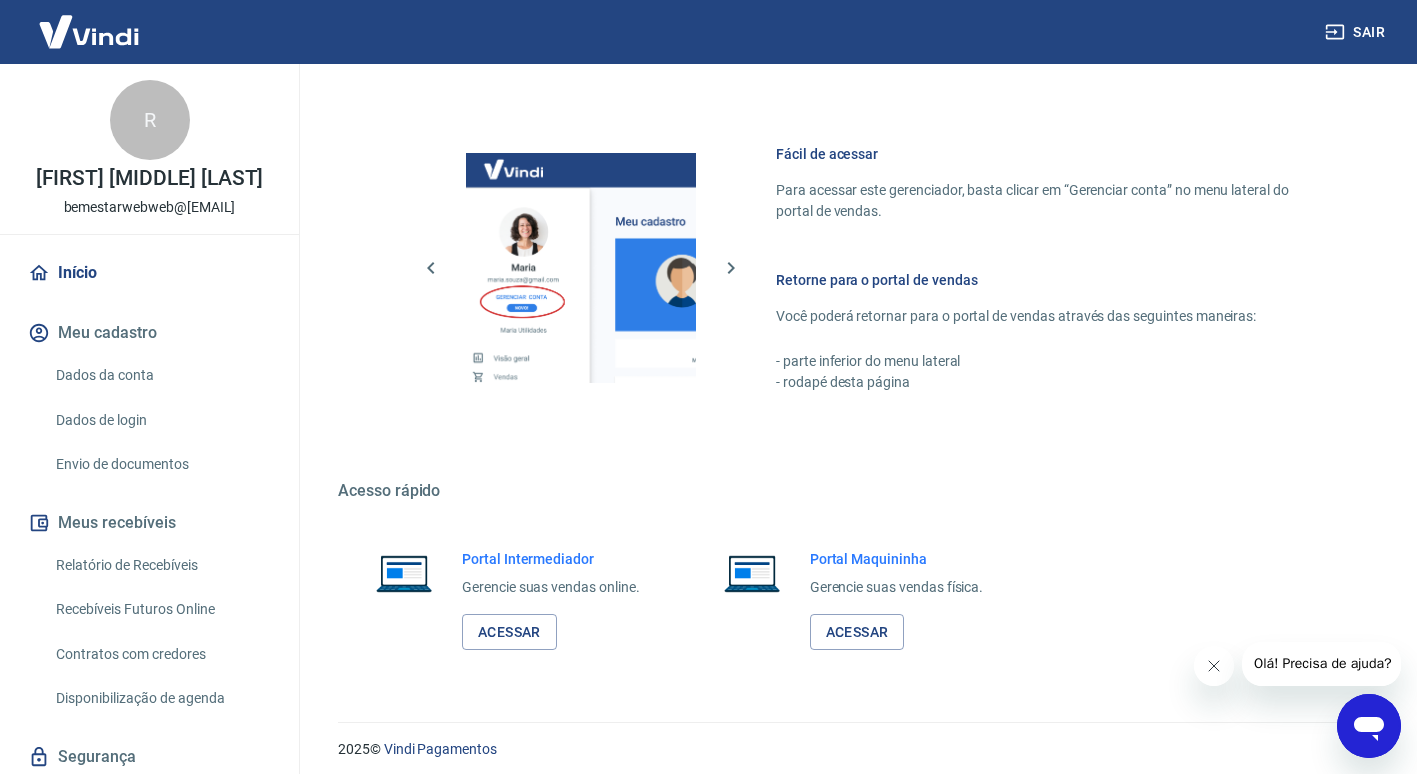 scroll, scrollTop: 1032, scrollLeft: 0, axis: vertical 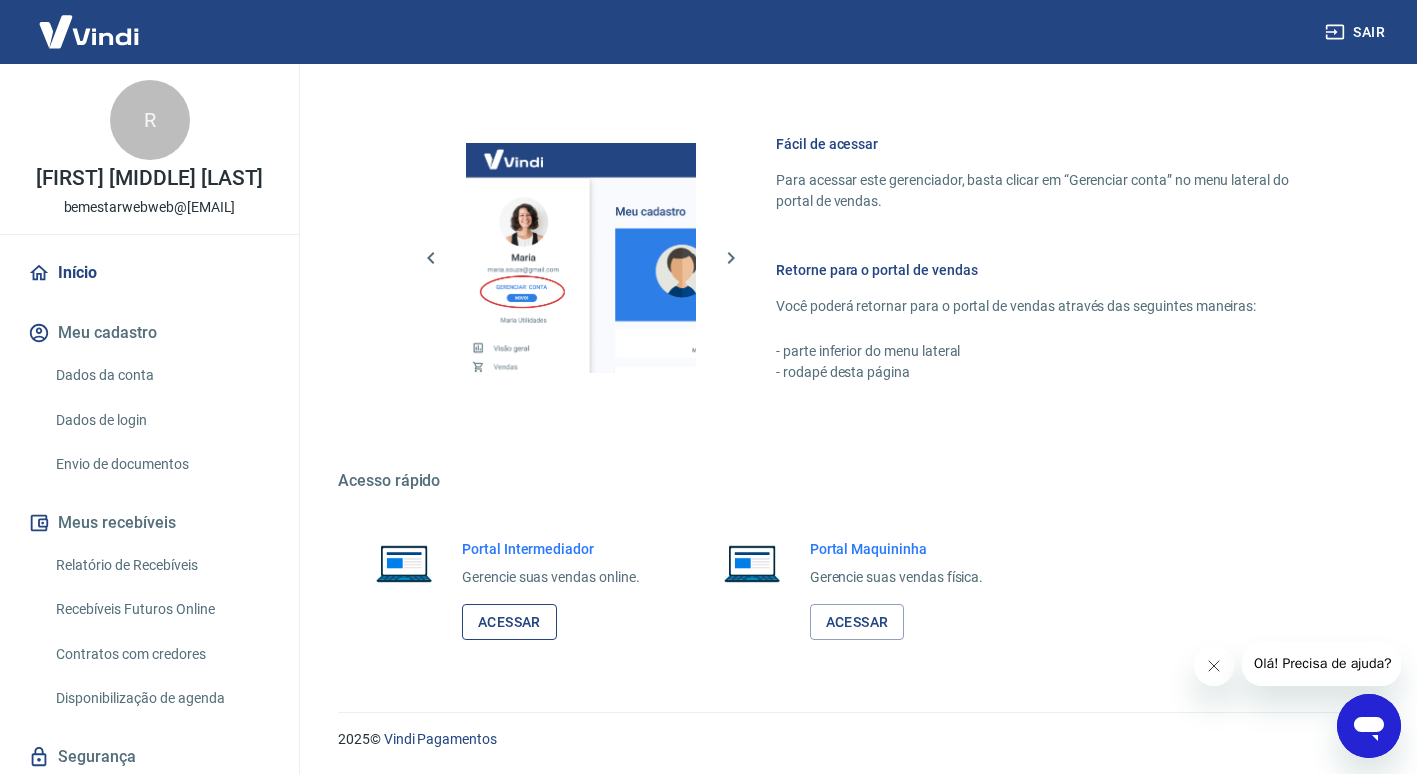 click on "Acessar" at bounding box center [509, 622] 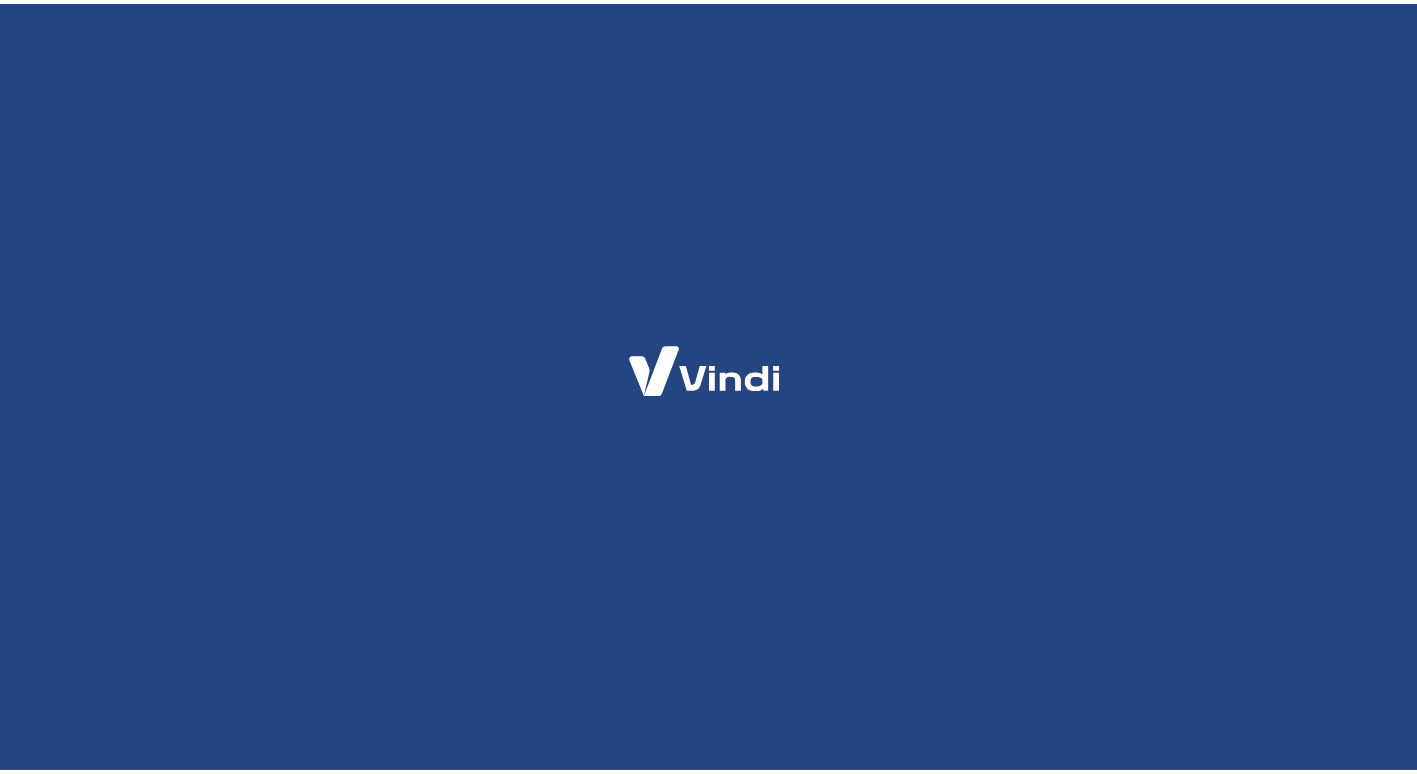 scroll, scrollTop: 0, scrollLeft: 0, axis: both 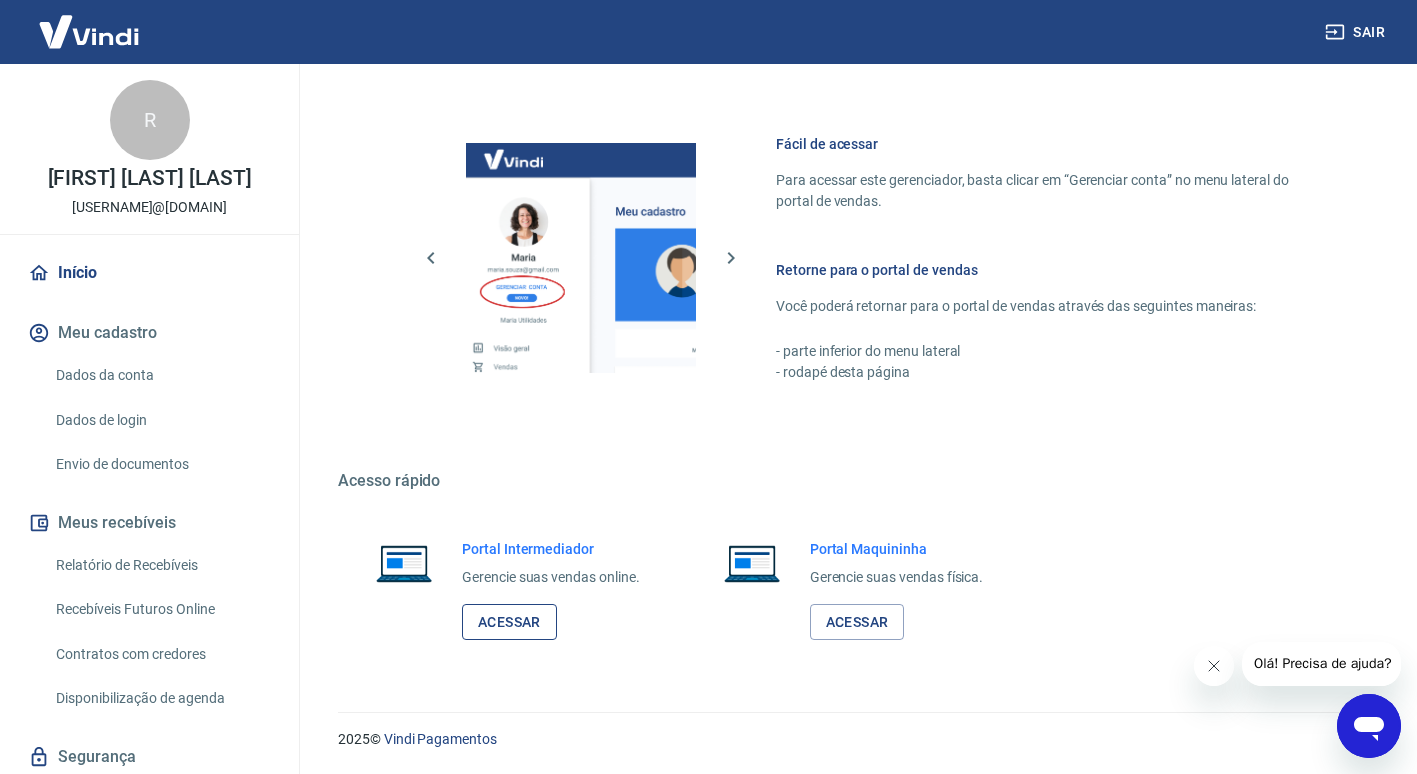 click on "Acessar" at bounding box center (509, 622) 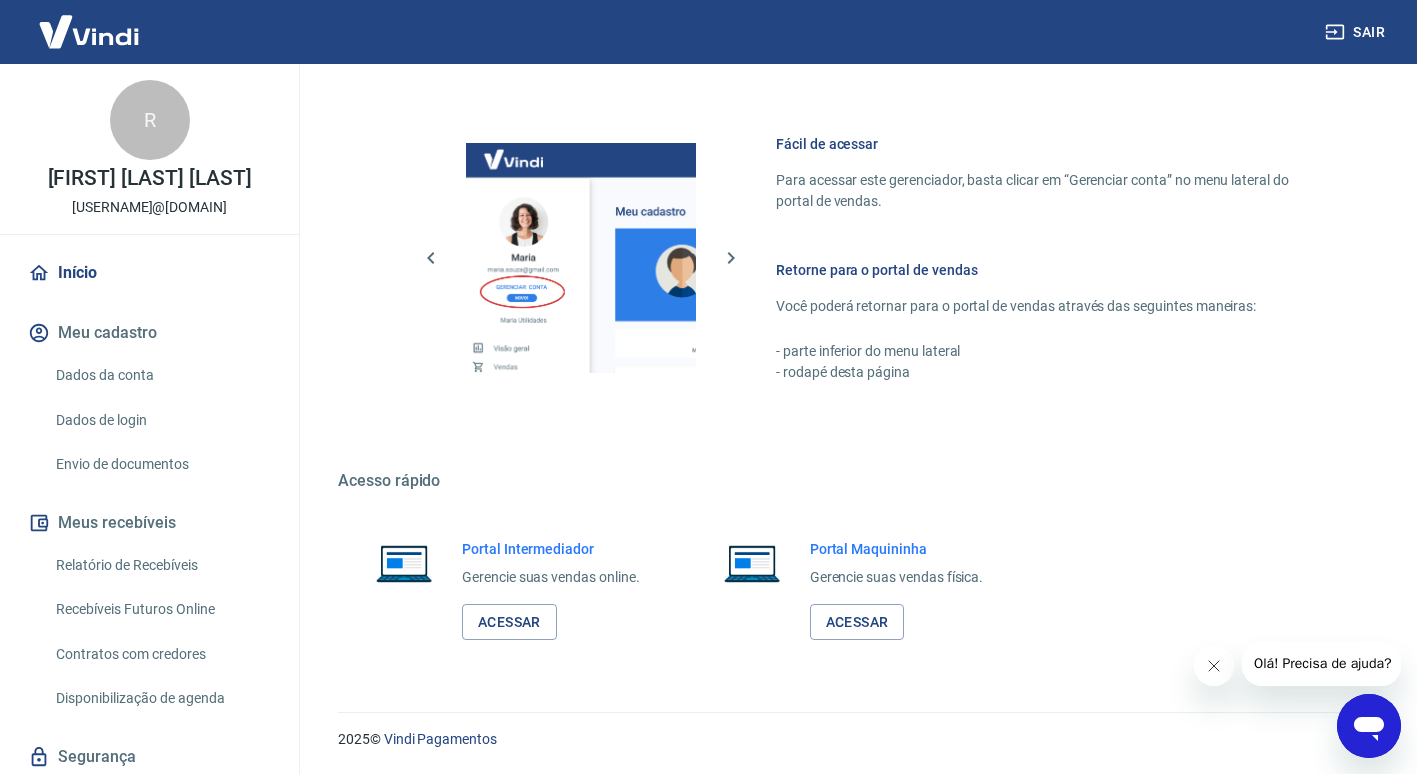 click 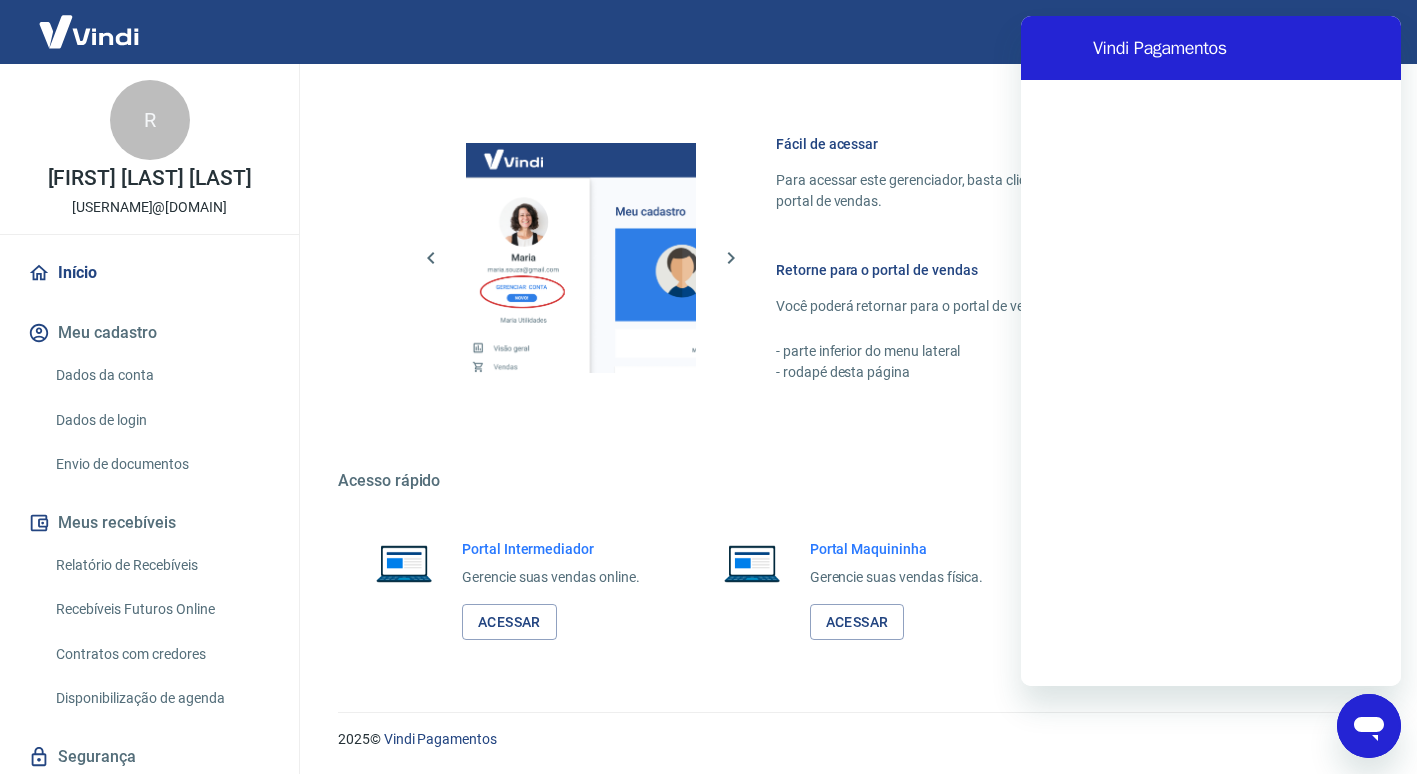 scroll, scrollTop: 0, scrollLeft: 0, axis: both 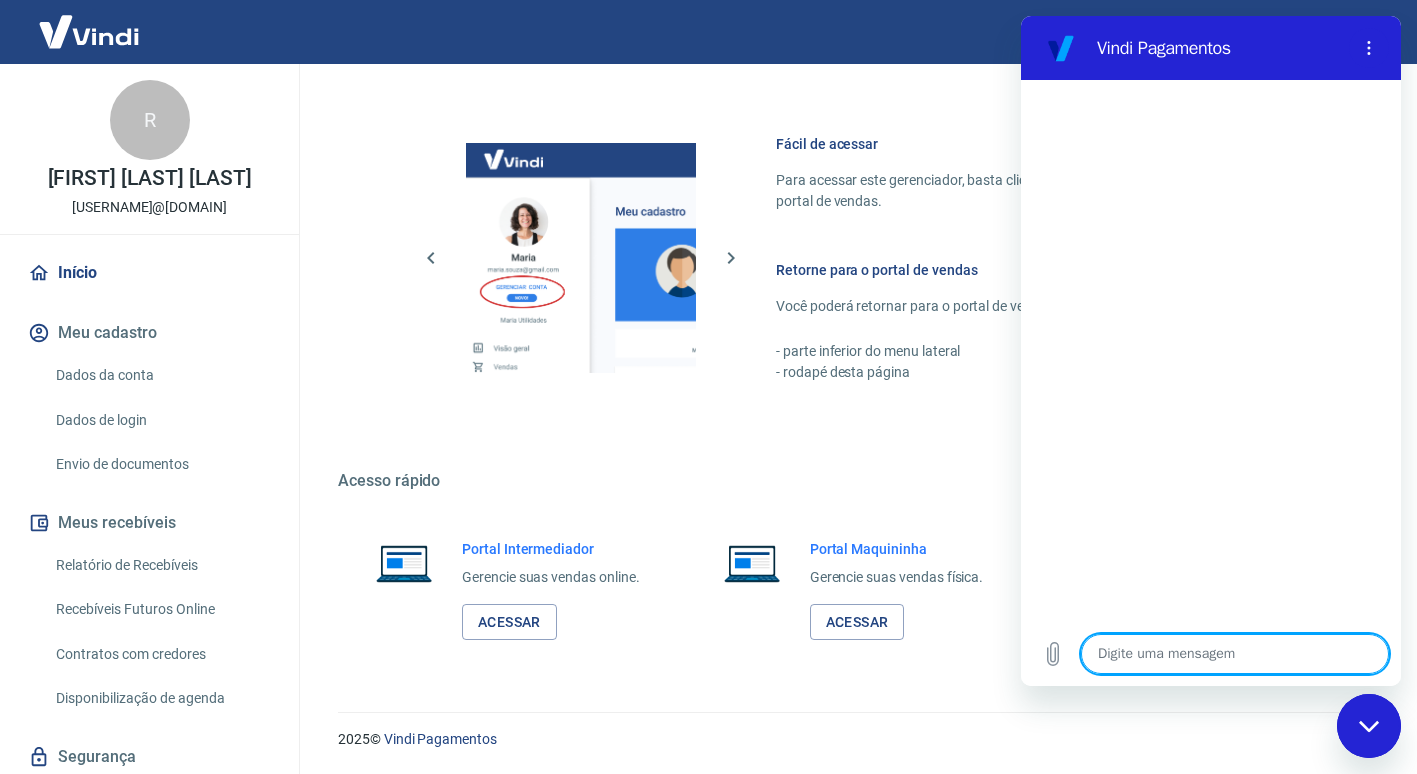 type on "x" 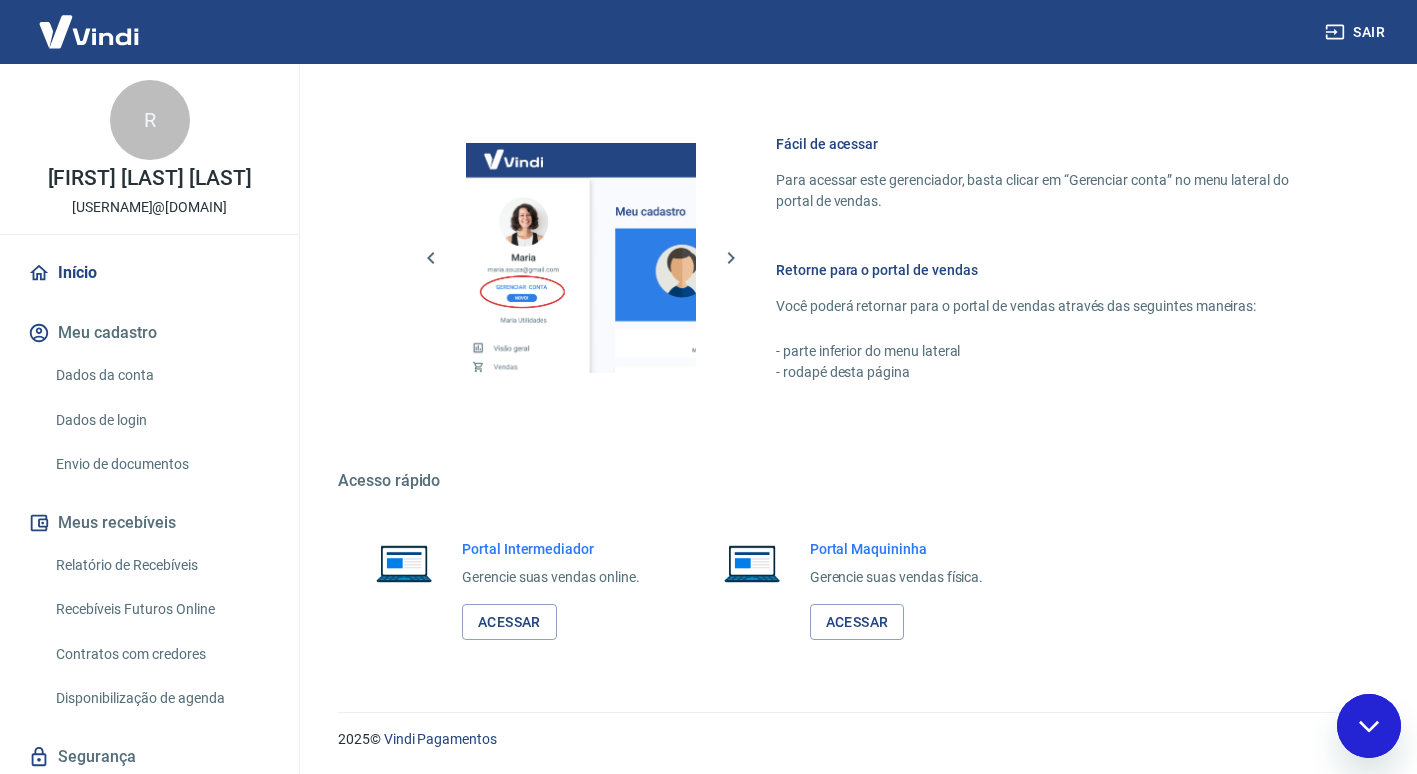type 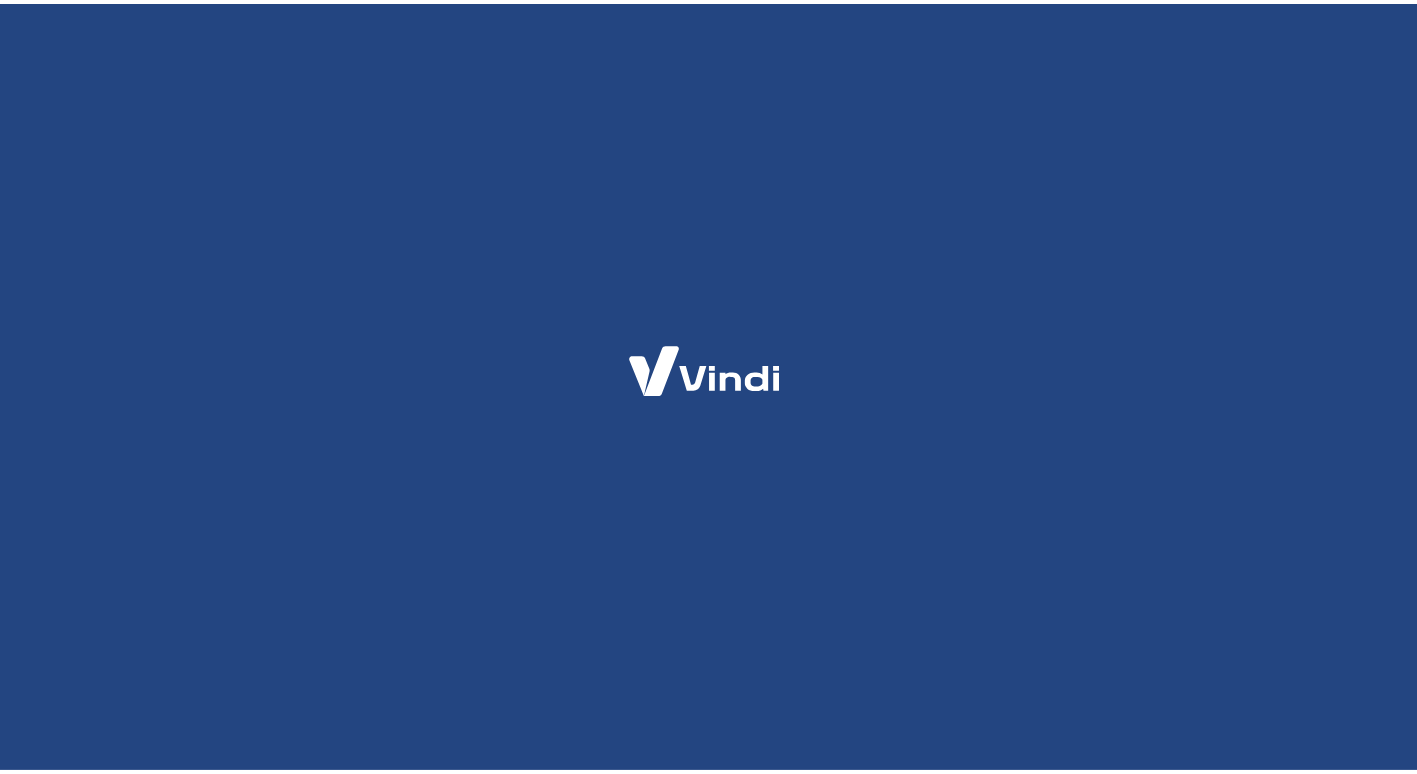 scroll, scrollTop: 0, scrollLeft: 0, axis: both 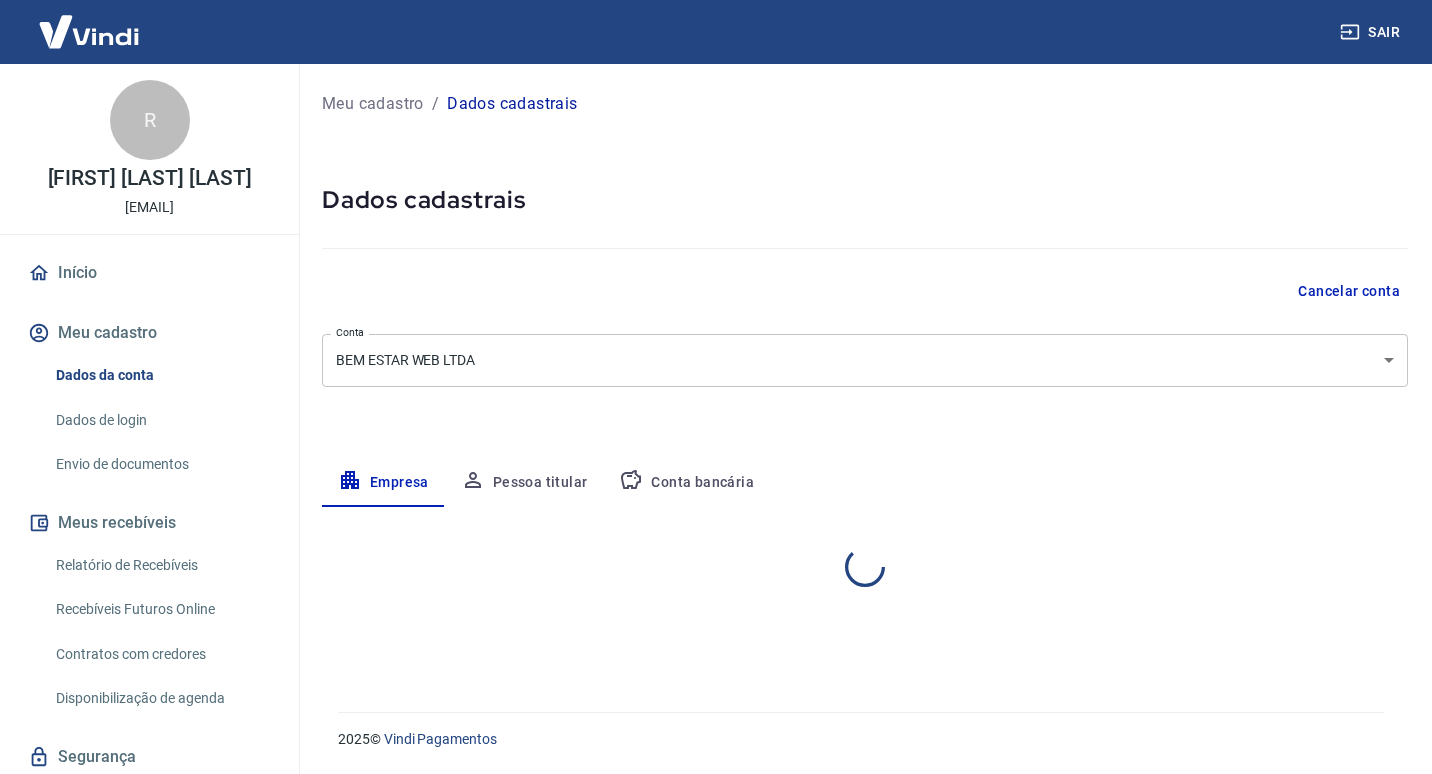 select on "SP" 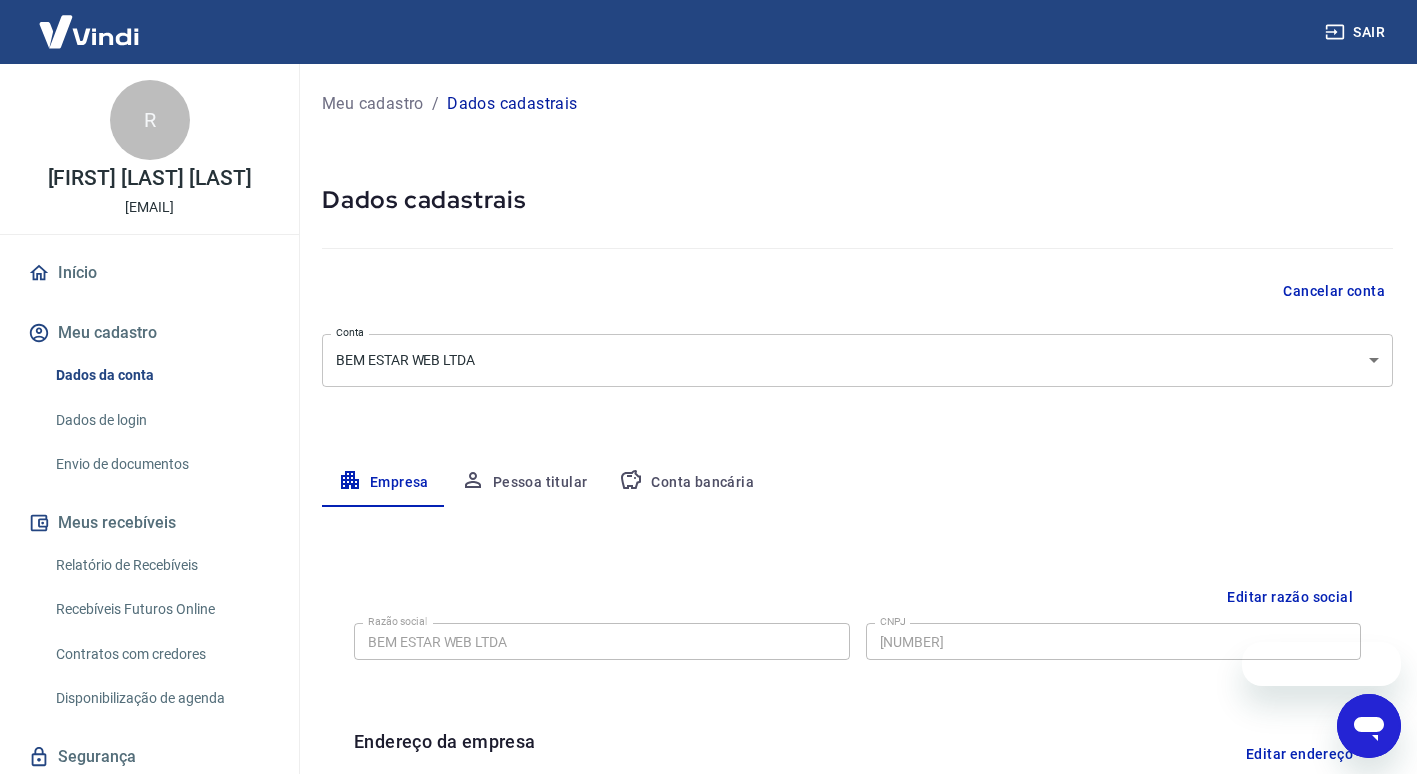 scroll, scrollTop: 0, scrollLeft: 0, axis: both 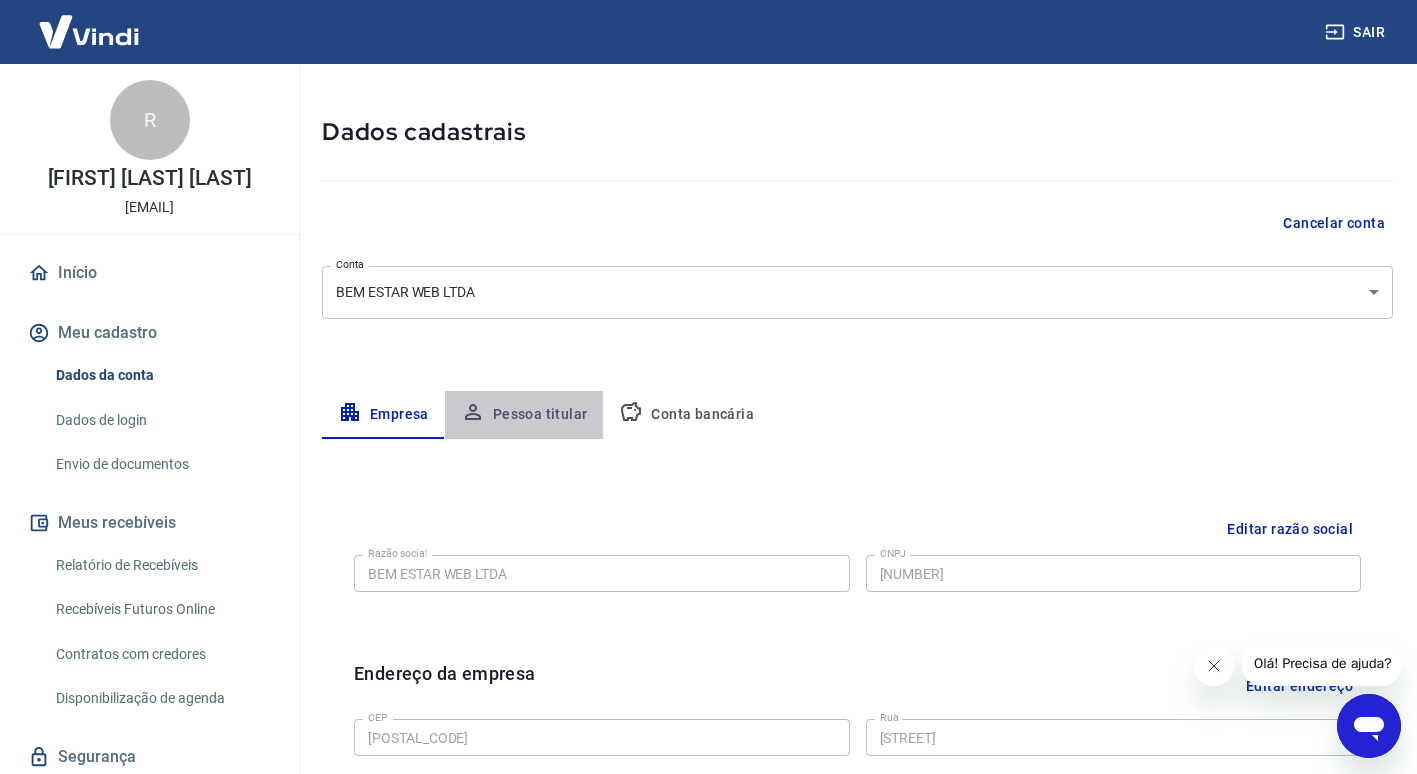 click on "Pessoa titular" at bounding box center (524, 415) 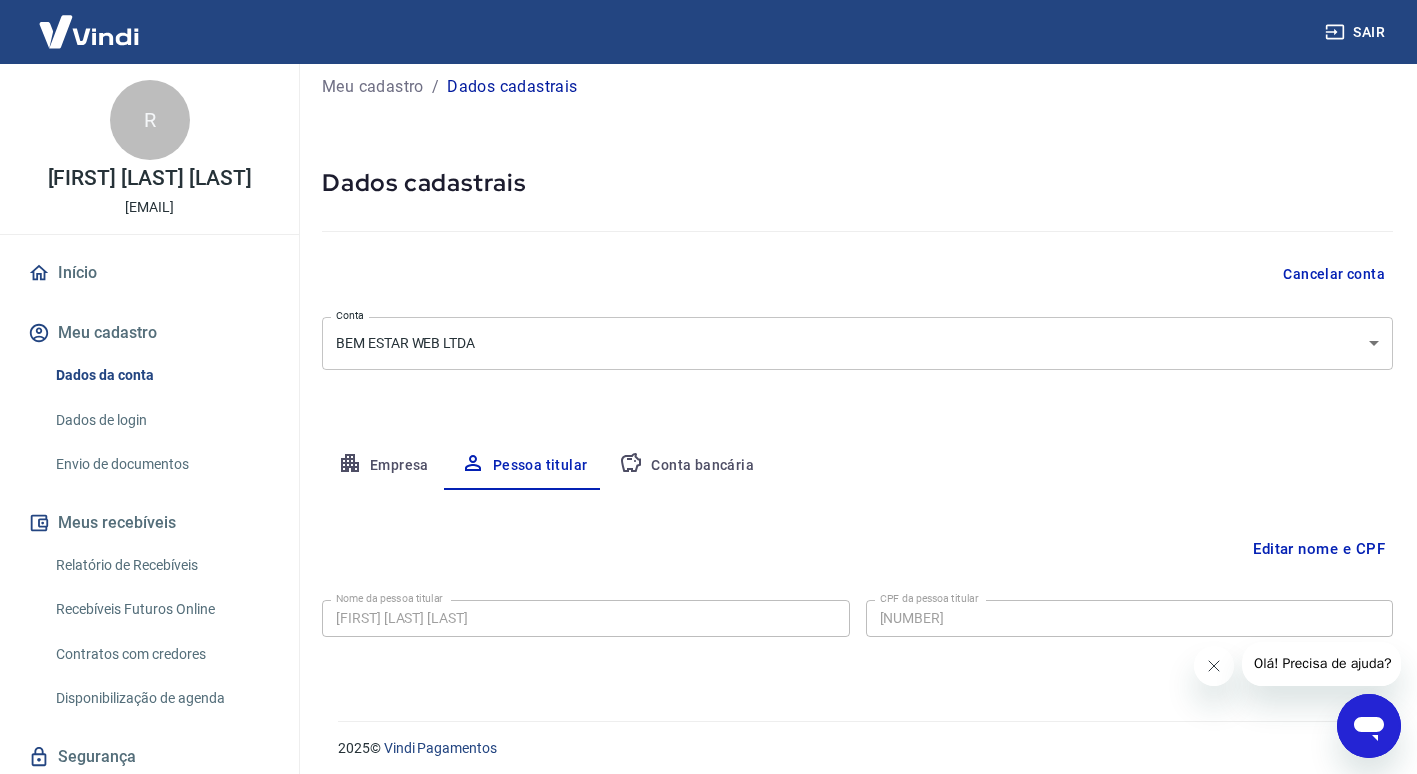 scroll, scrollTop: 26, scrollLeft: 0, axis: vertical 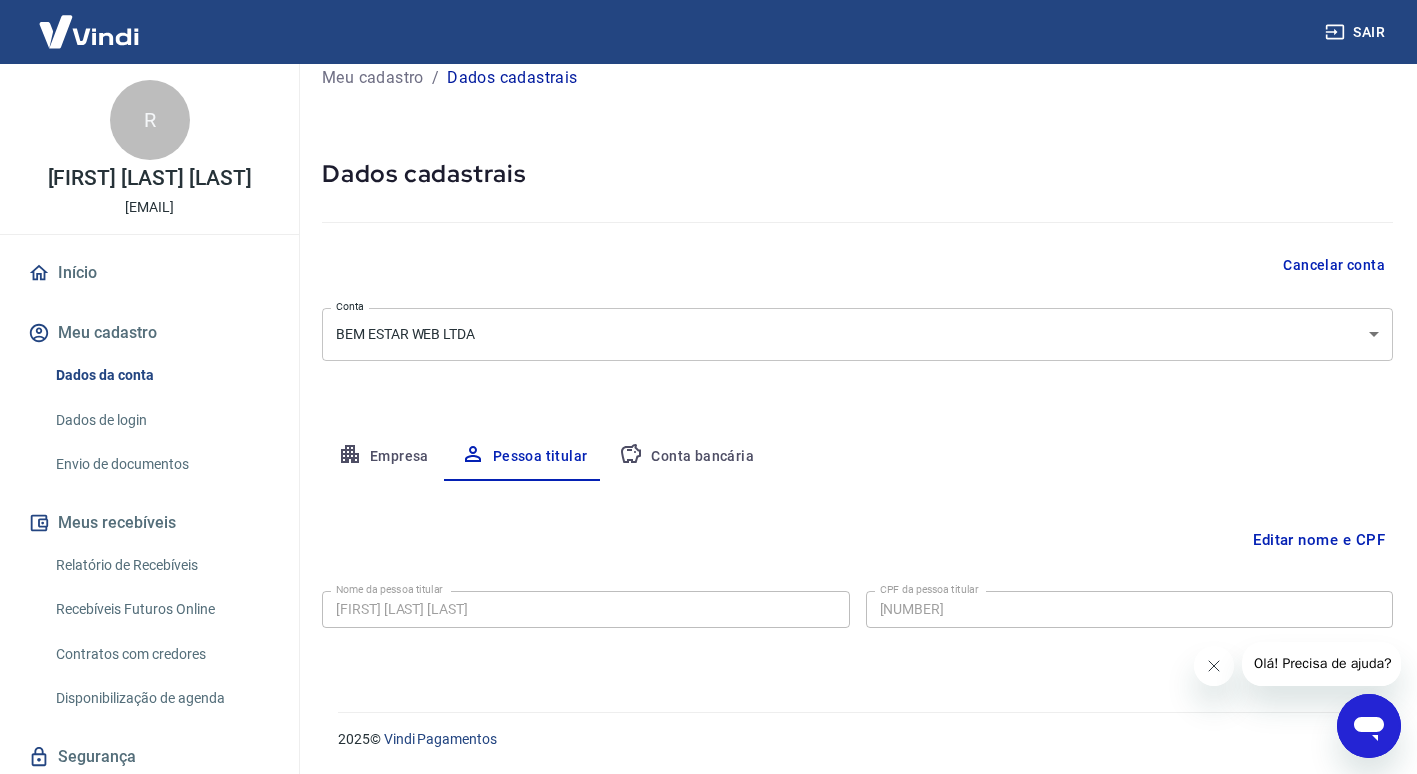 click on "Conta bancária" at bounding box center (686, 457) 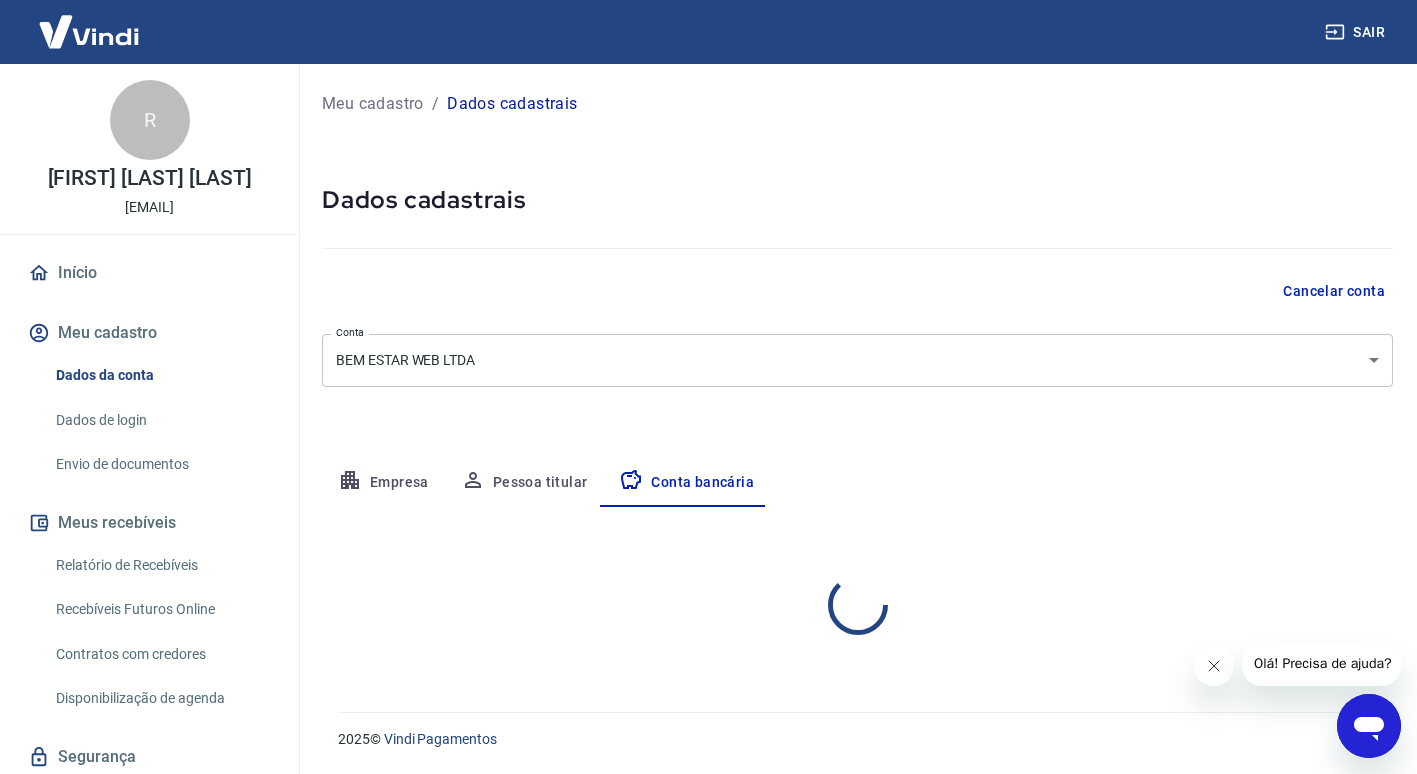 select on "1" 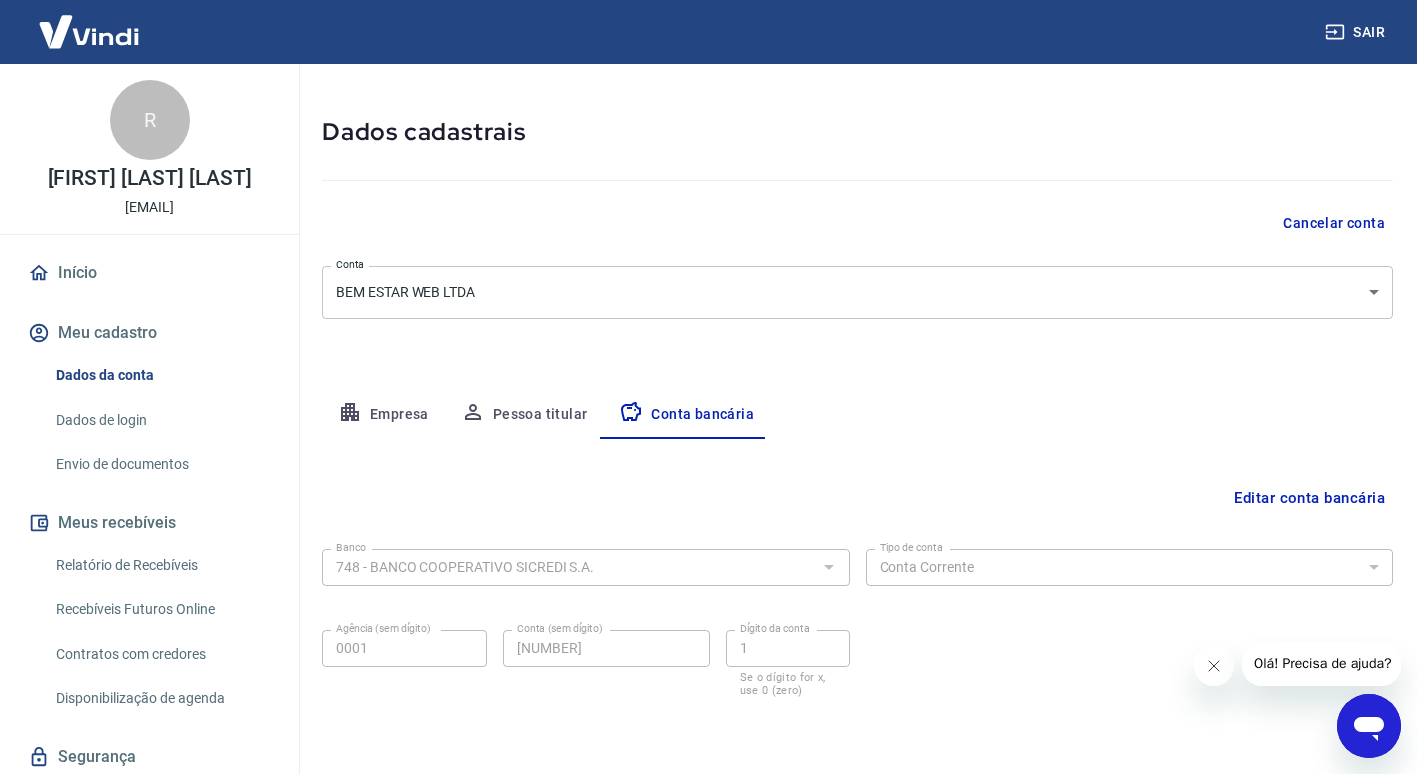 scroll, scrollTop: 137, scrollLeft: 0, axis: vertical 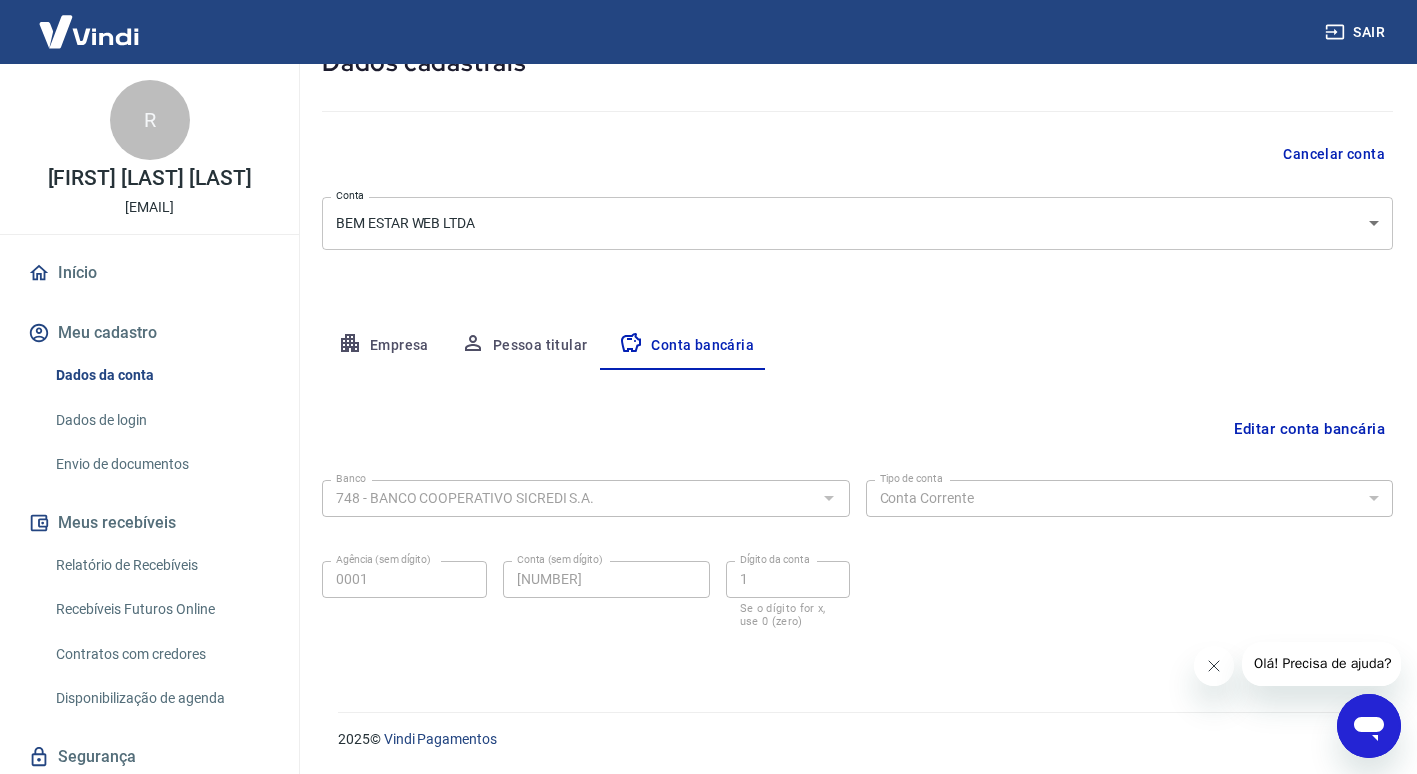 click on "R" at bounding box center (150, 120) 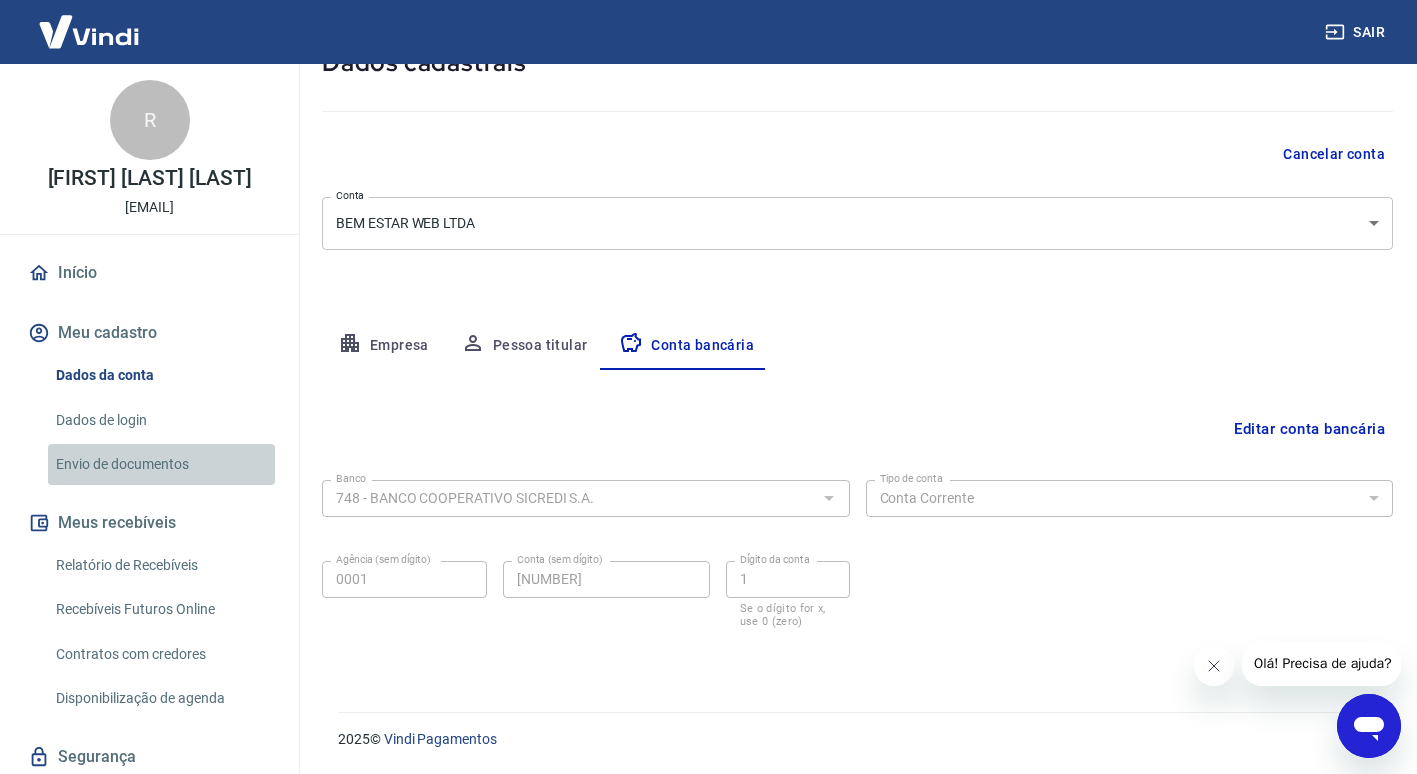 click on "Envio de documentos" at bounding box center (161, 464) 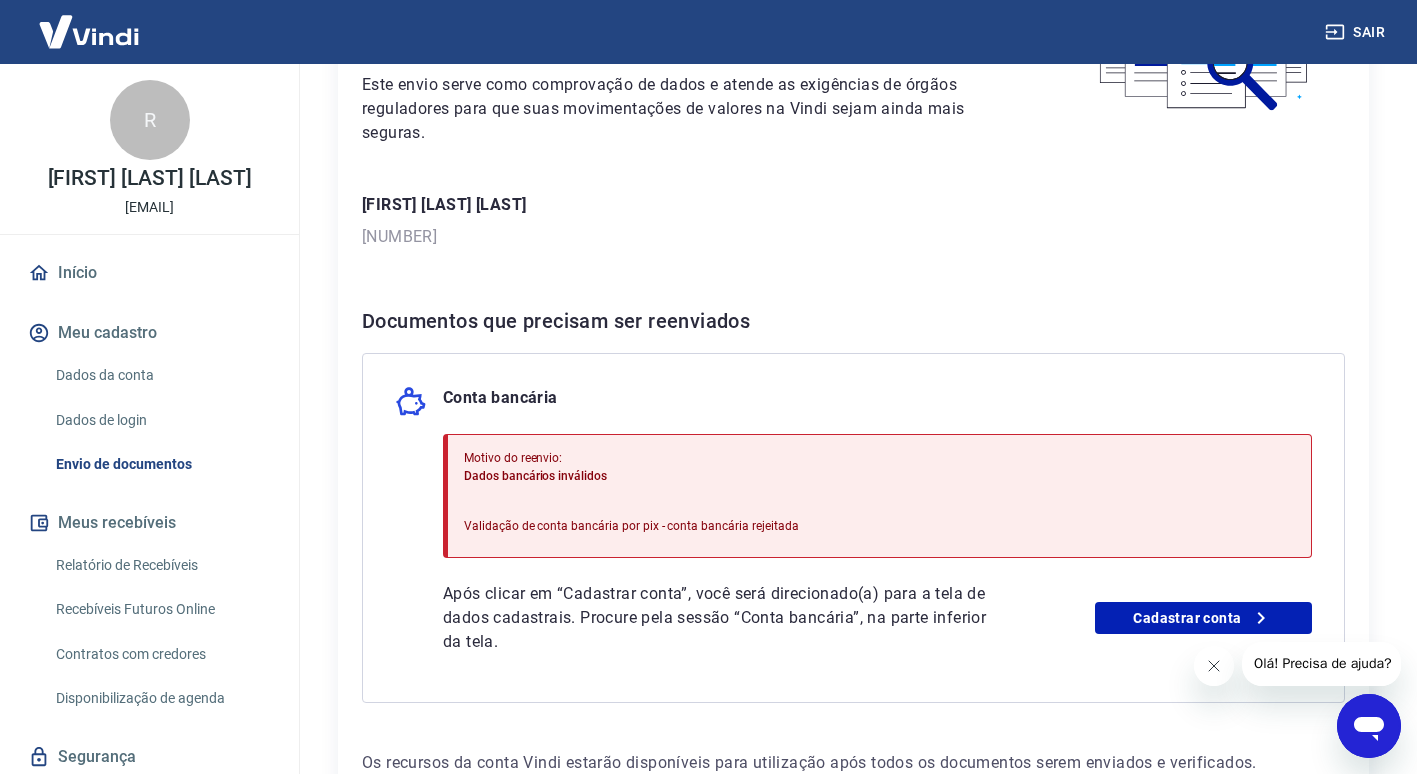 scroll, scrollTop: 242, scrollLeft: 0, axis: vertical 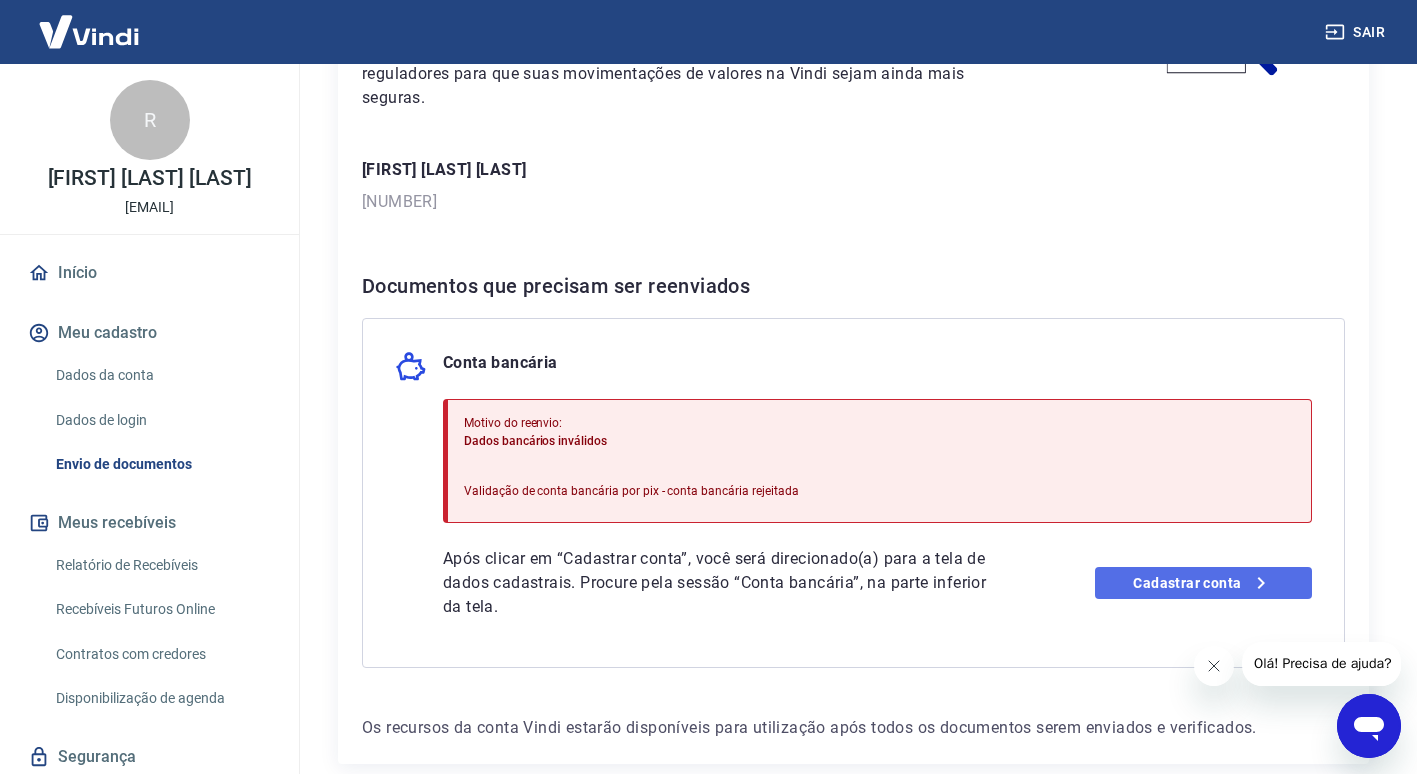 click on "Cadastrar conta" at bounding box center [1203, 583] 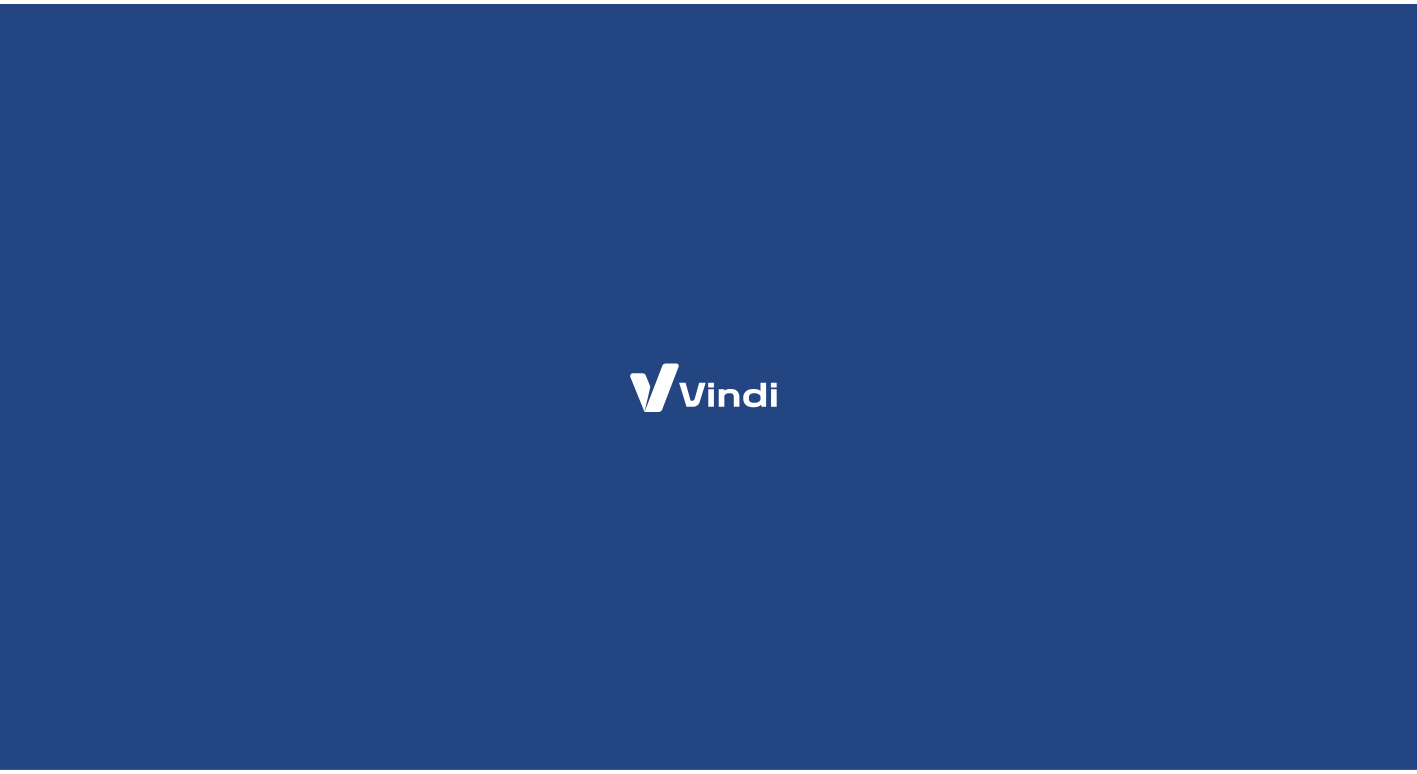 scroll, scrollTop: 0, scrollLeft: 0, axis: both 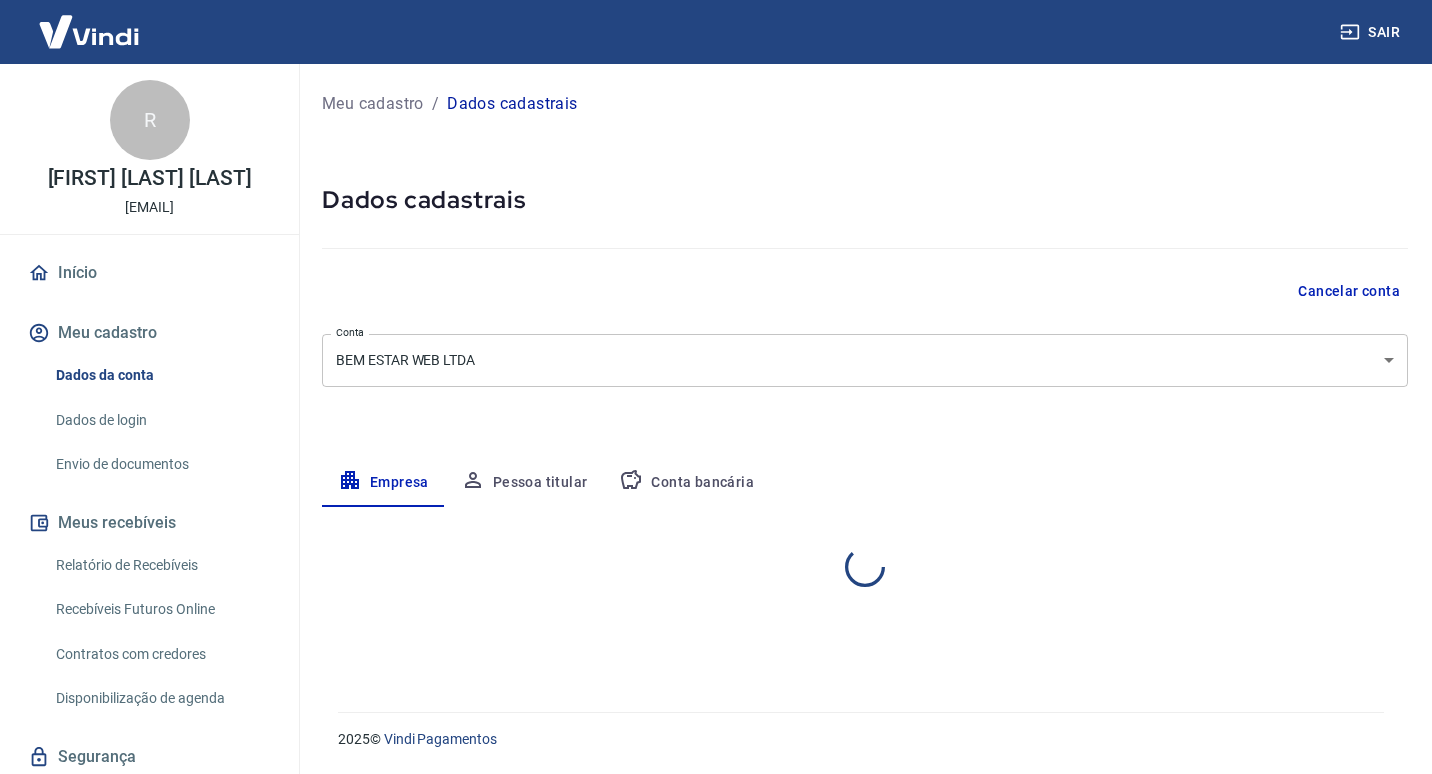 select on "SP" 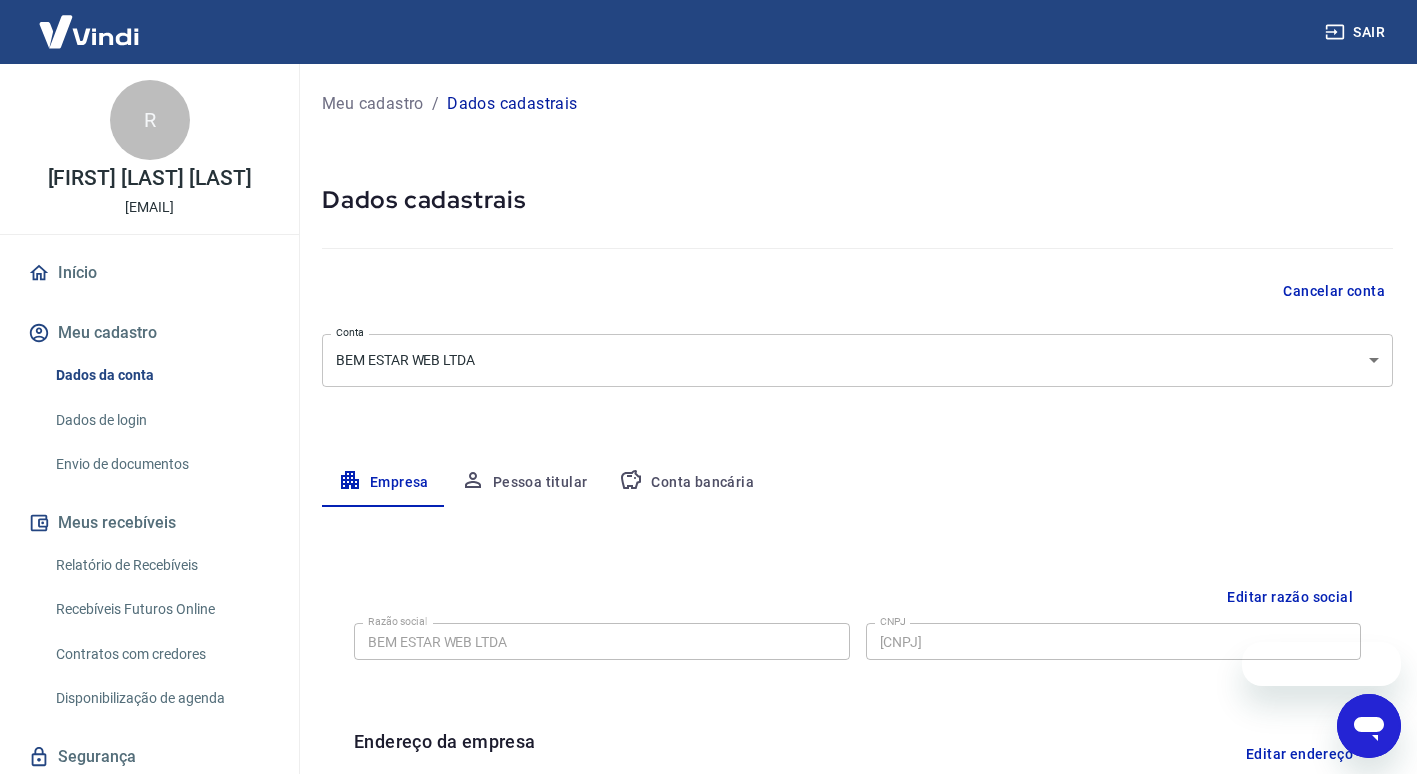 scroll, scrollTop: 0, scrollLeft: 0, axis: both 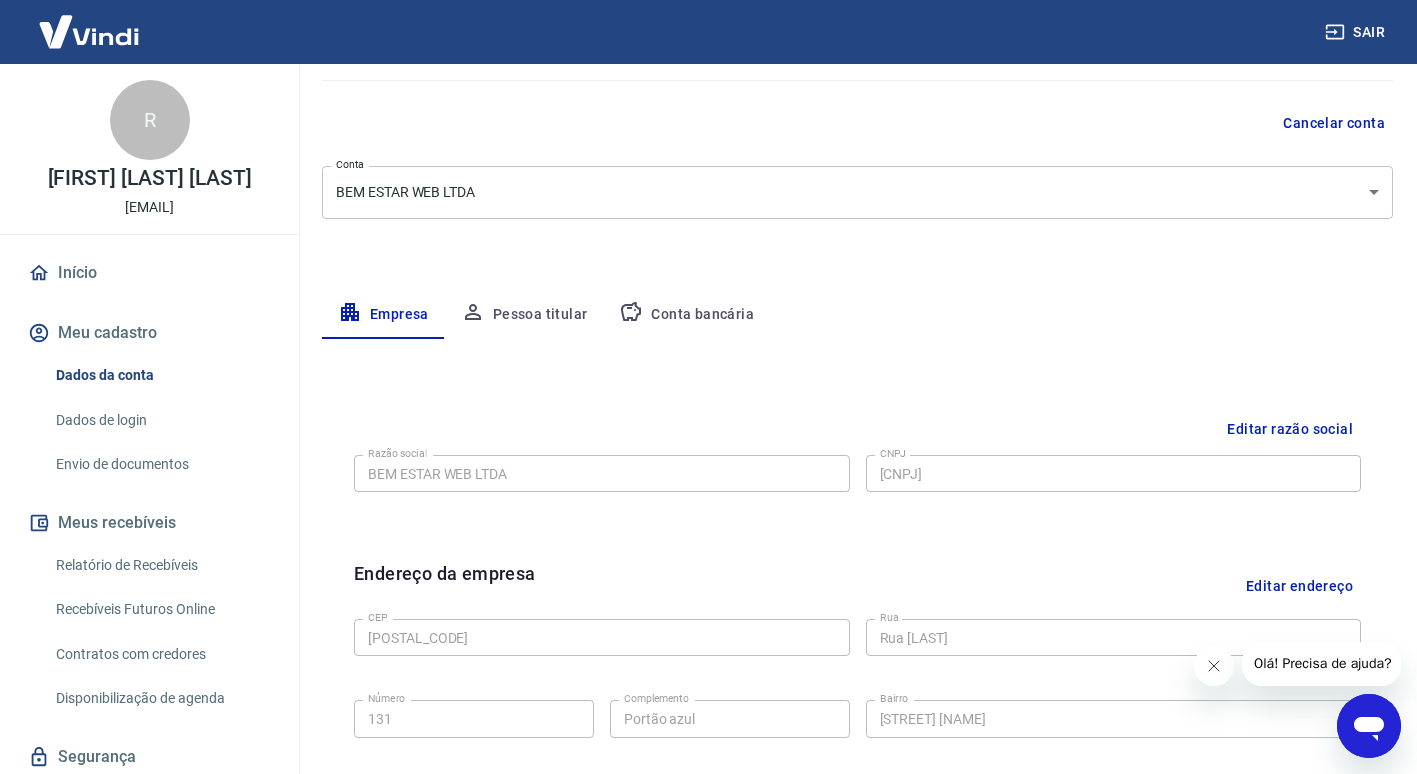 click on "Conta bancária" at bounding box center [686, 315] 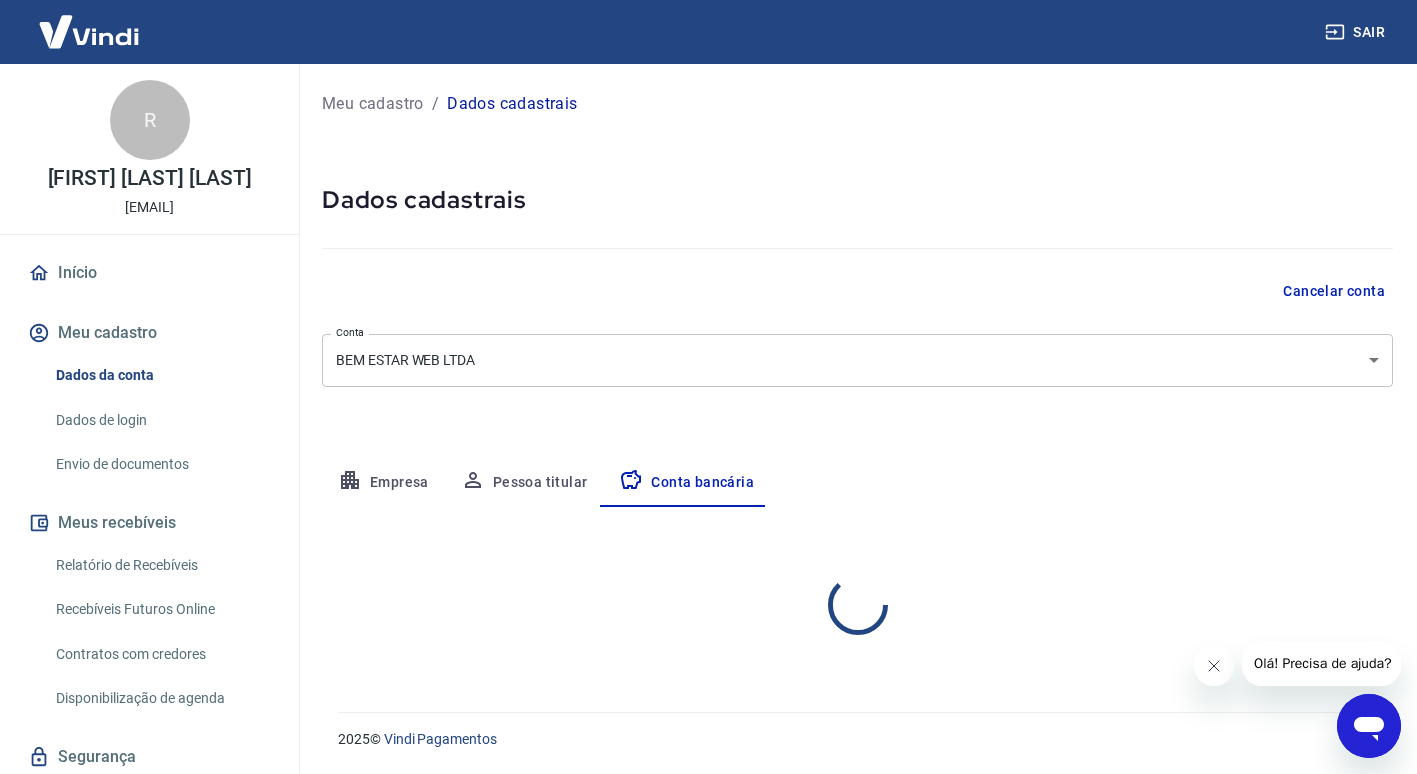 scroll, scrollTop: 0, scrollLeft: 0, axis: both 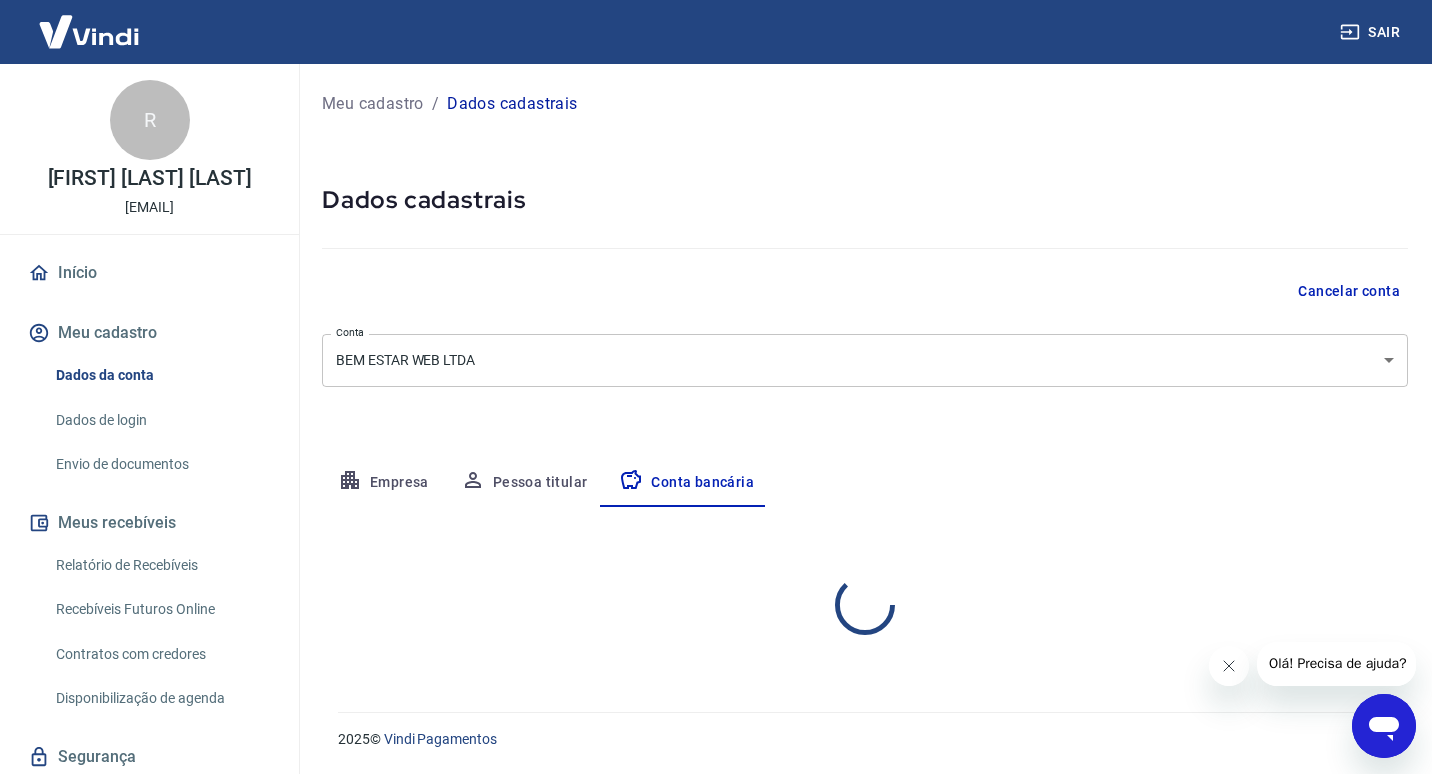 select on "1" 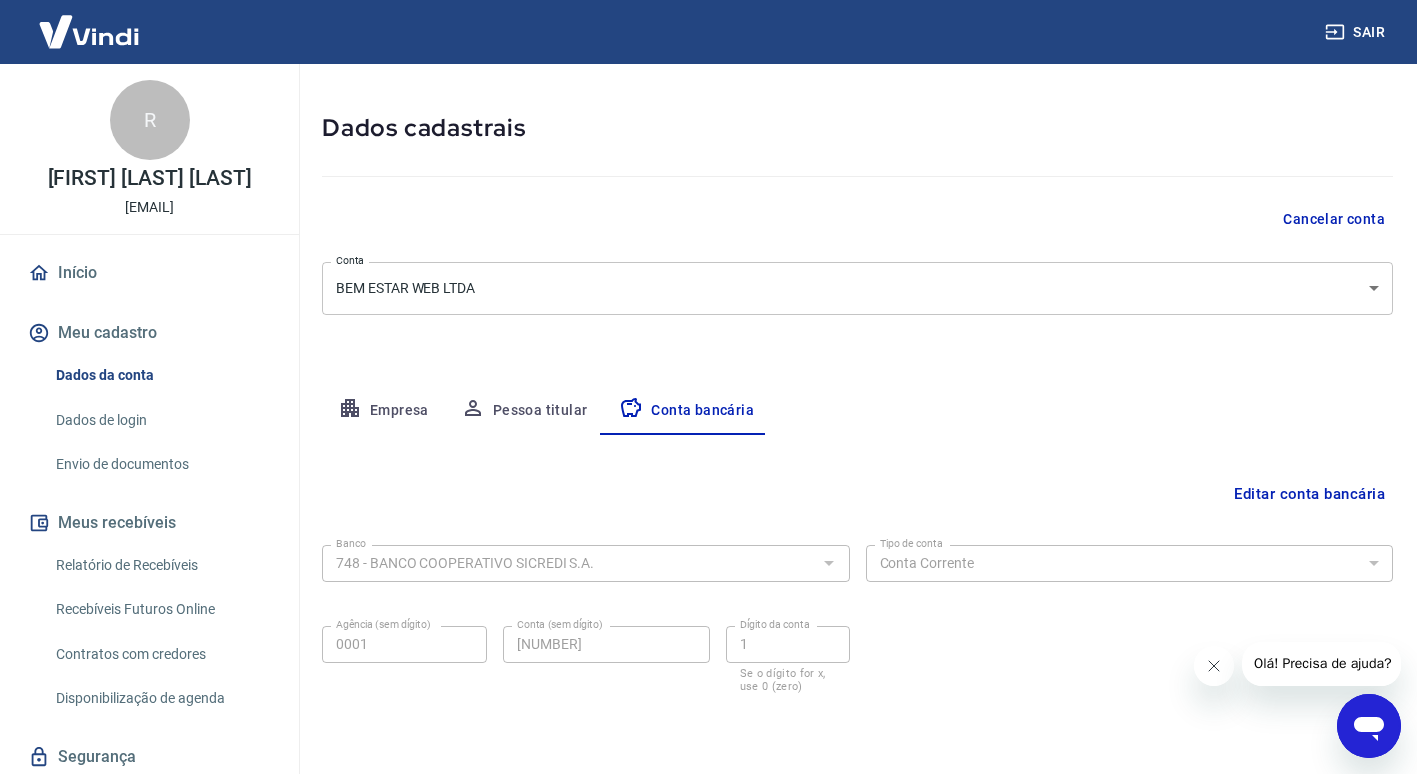 scroll, scrollTop: 137, scrollLeft: 0, axis: vertical 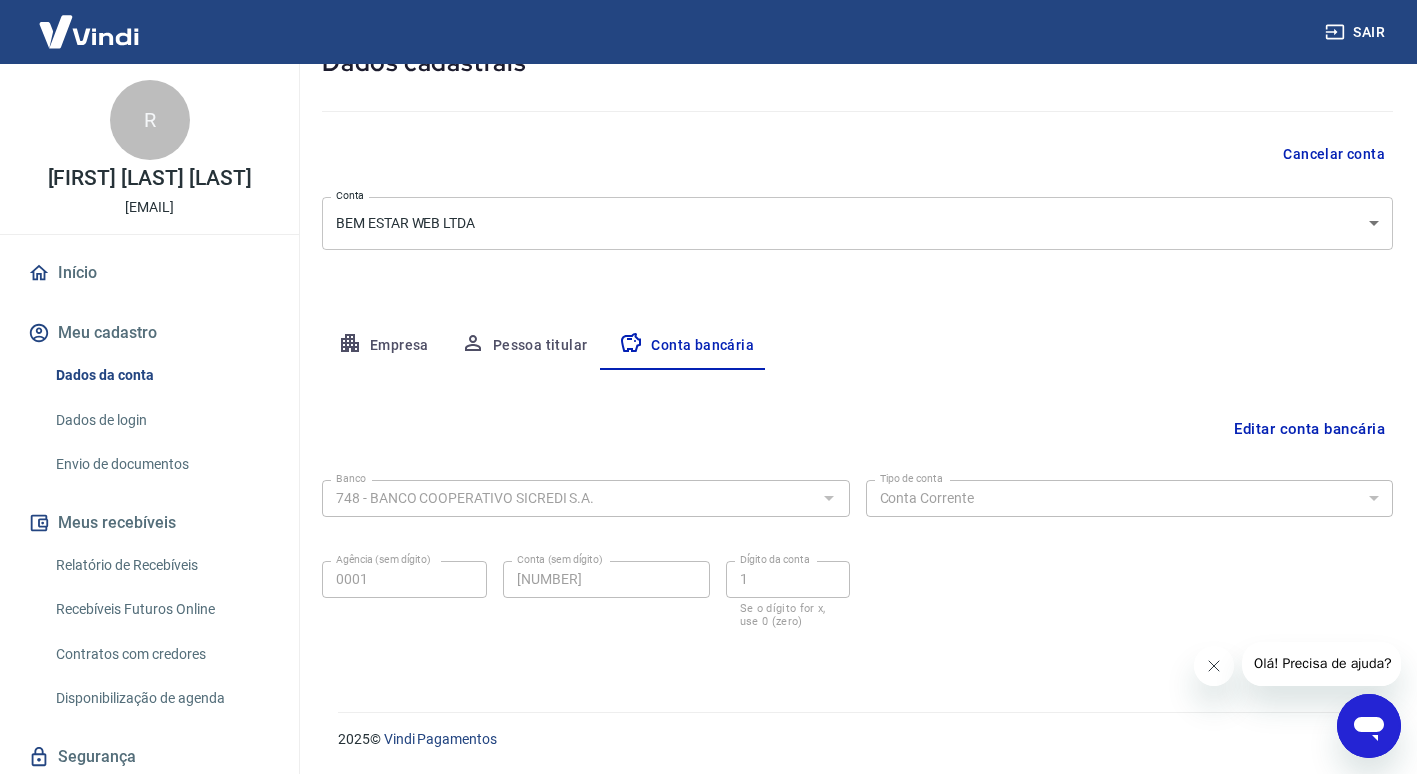 click on "Editar conta bancária" at bounding box center (1309, 429) 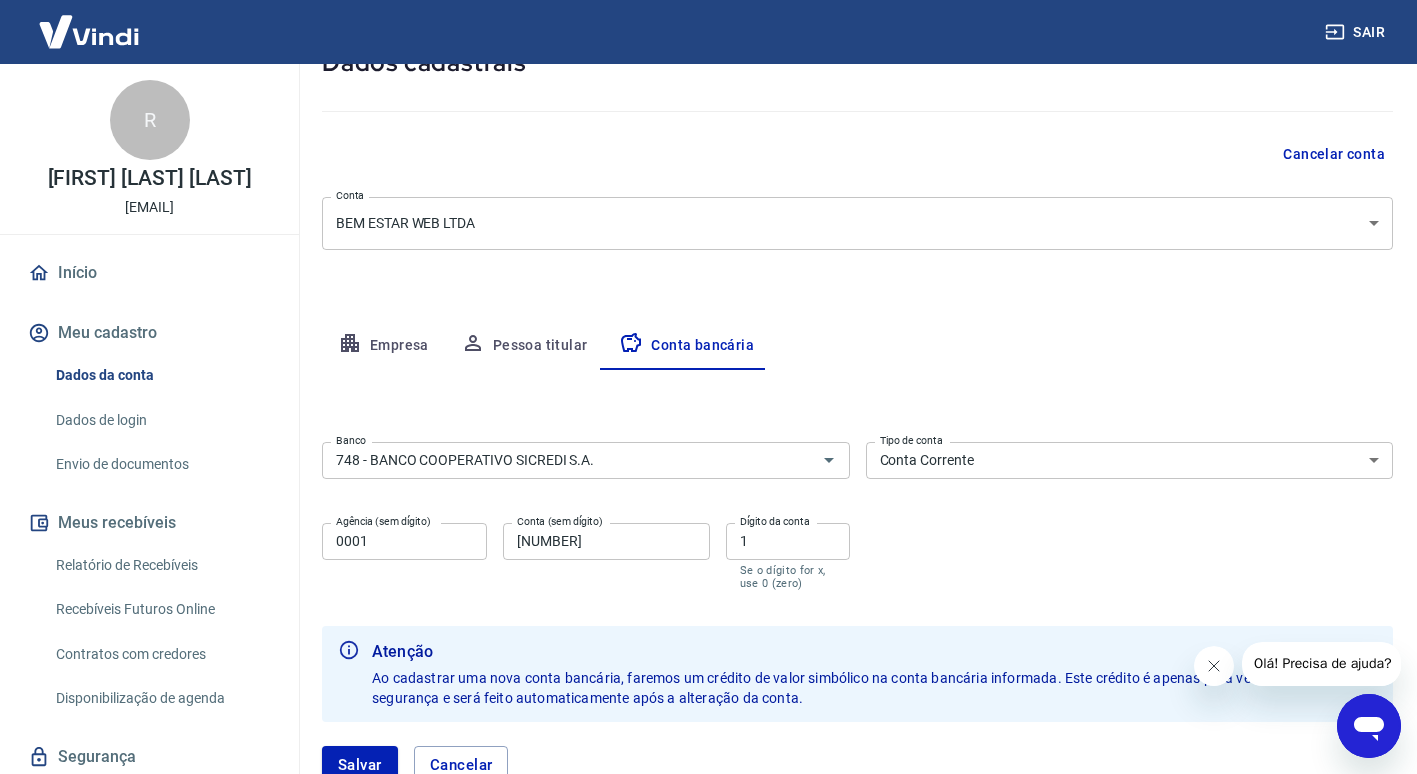 scroll, scrollTop: 281, scrollLeft: 0, axis: vertical 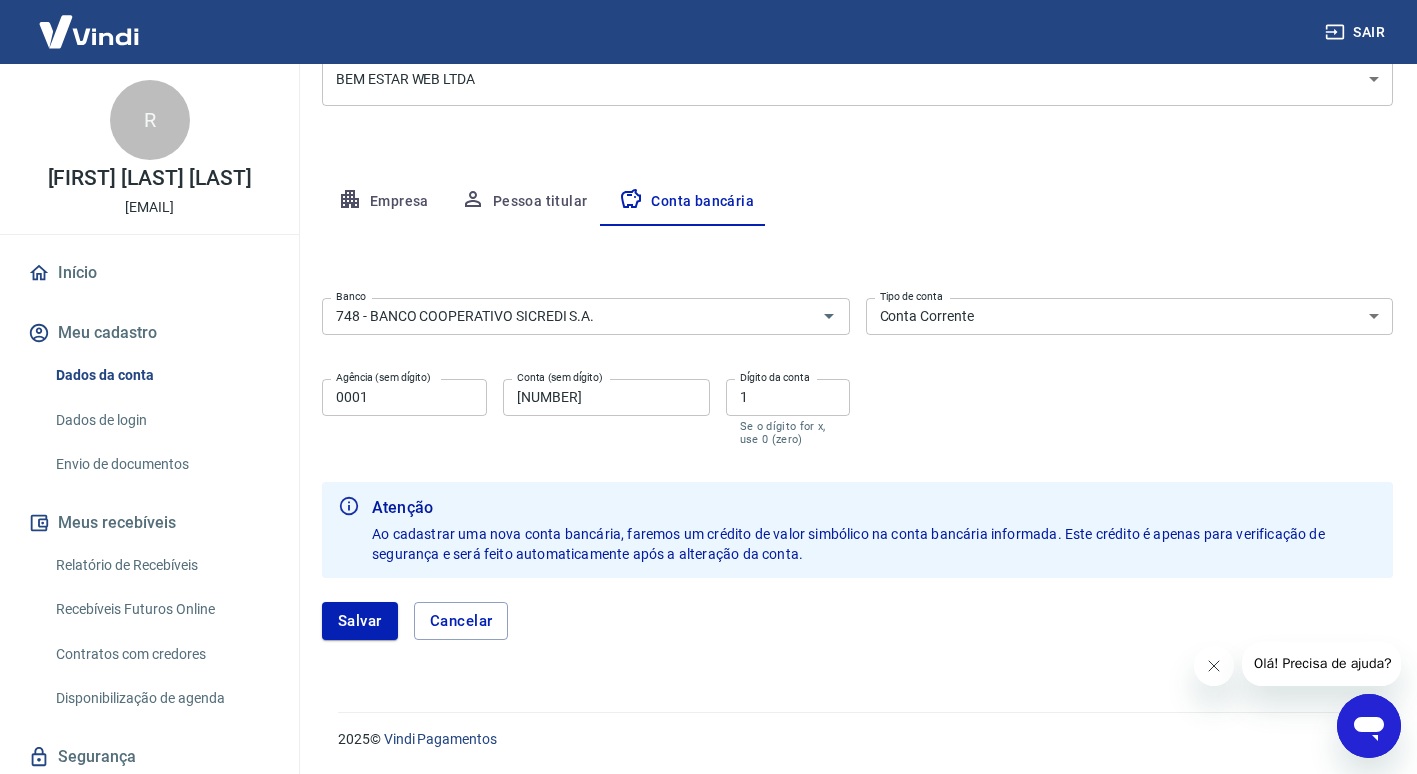 click on "Banco 748 - BANCO COOPERATIVO SICREDI S.A. Banco Tipo de conta Conta Corrente Conta Poupança Tipo de conta Agência (sem dígito) 0001 Agência (sem dígito) Conta (sem dígito) [NUMBER] Conta (sem dígito) Dígito da conta 1 Dígito da conta Se o dígito for x, use 0 (zero) Atenção Ao cadastrar uma nova conta bancária, faremos um crédito de valor simbólico na conta bancária informada. Este crédito é apenas para verificação de segurança e será feito automaticamente após a alteração da conta. Salvar Cancelar" at bounding box center (857, 477) 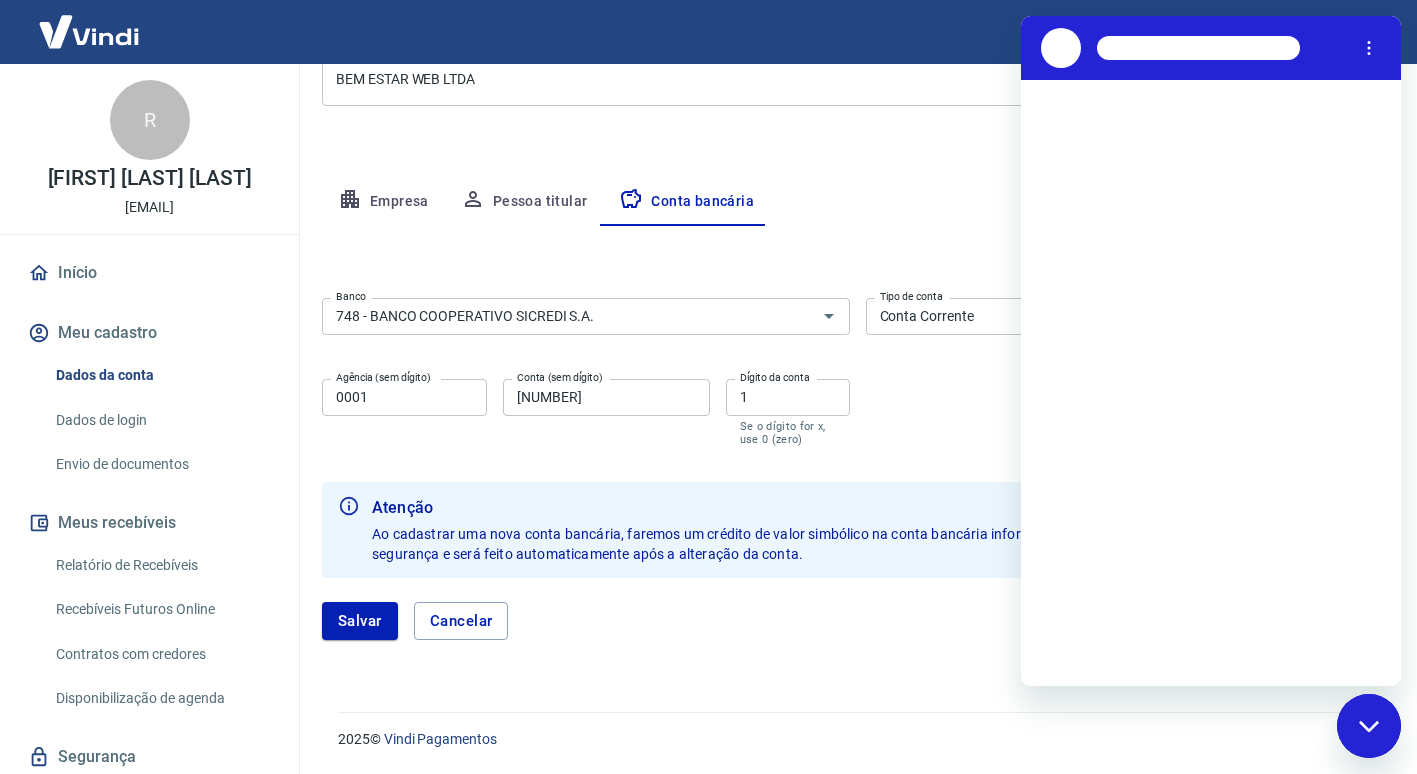 scroll, scrollTop: 0, scrollLeft: 0, axis: both 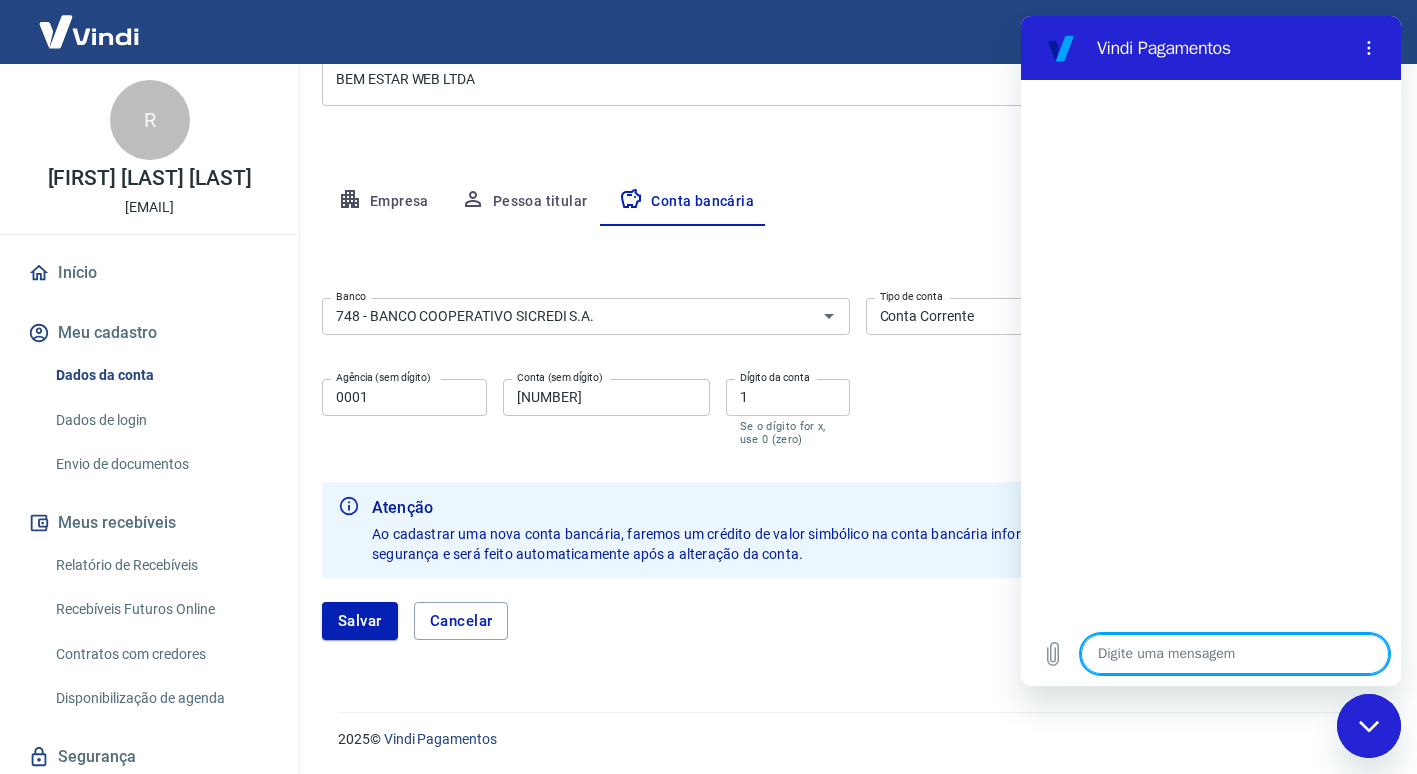 click at bounding box center [1235, 654] 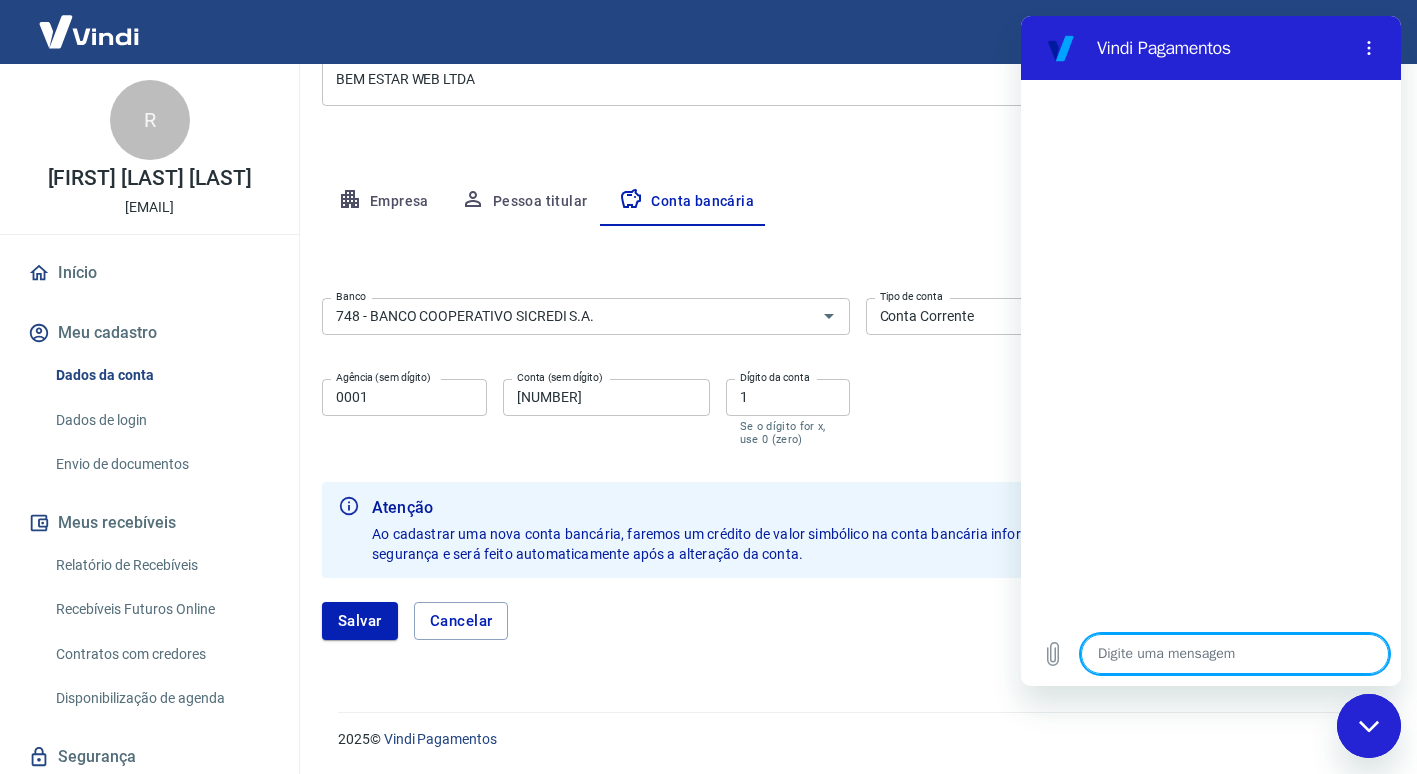 type on "O" 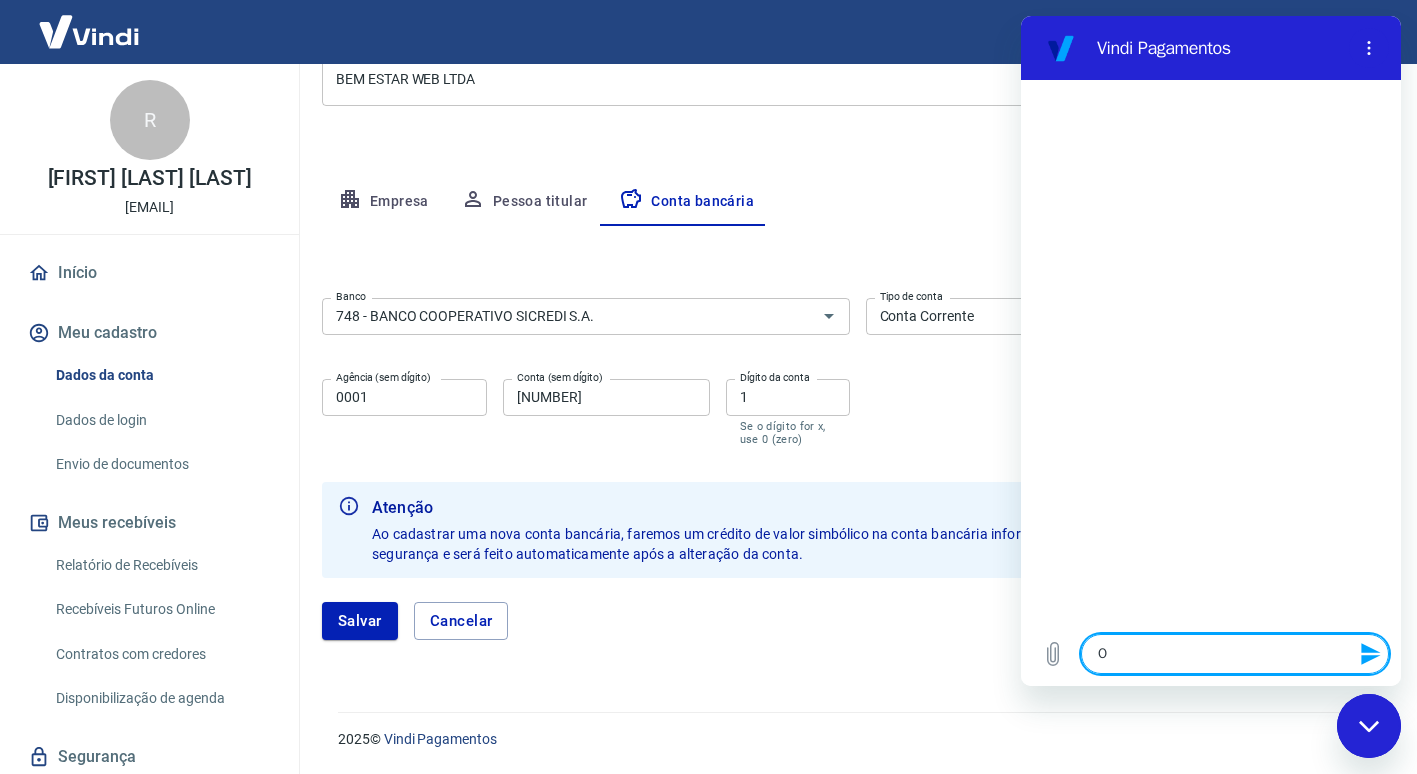 type on "Ol" 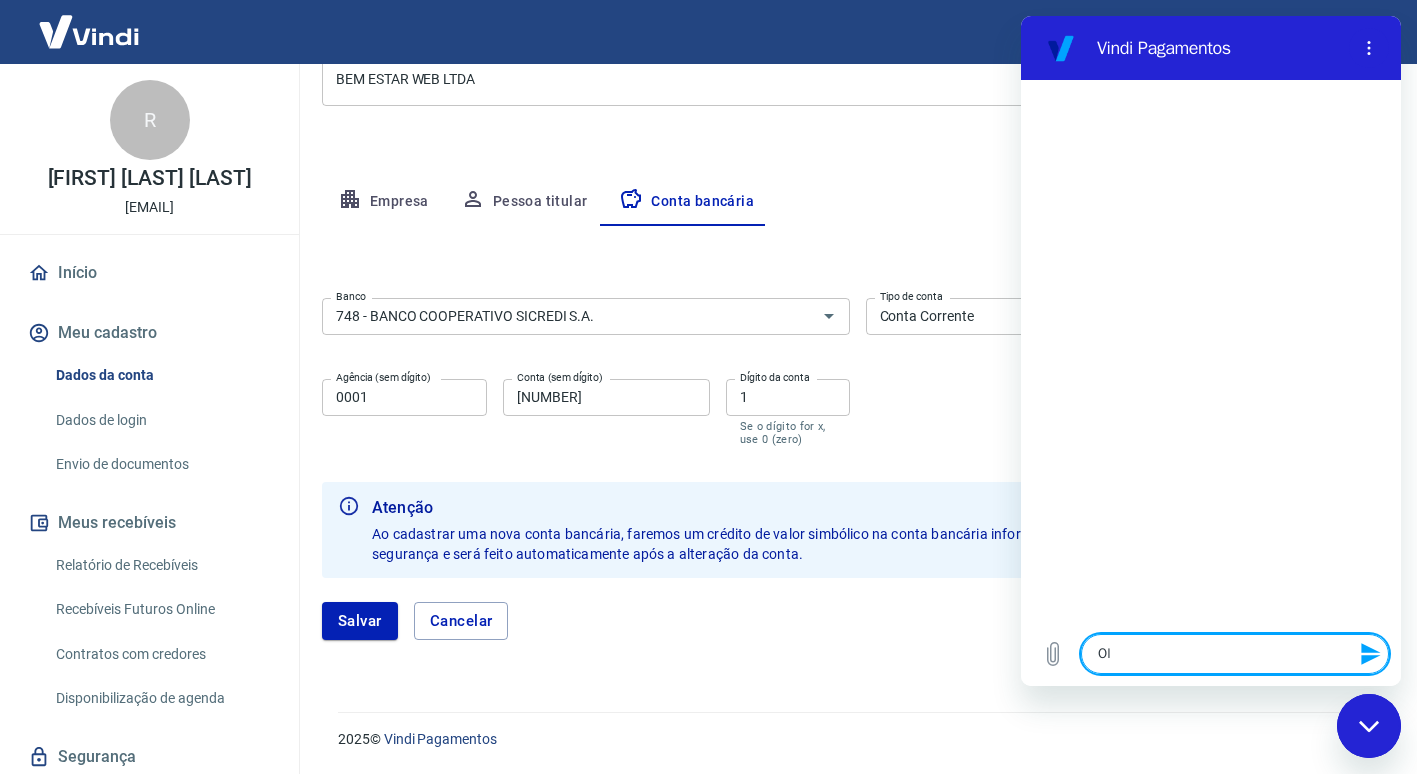 type on "x" 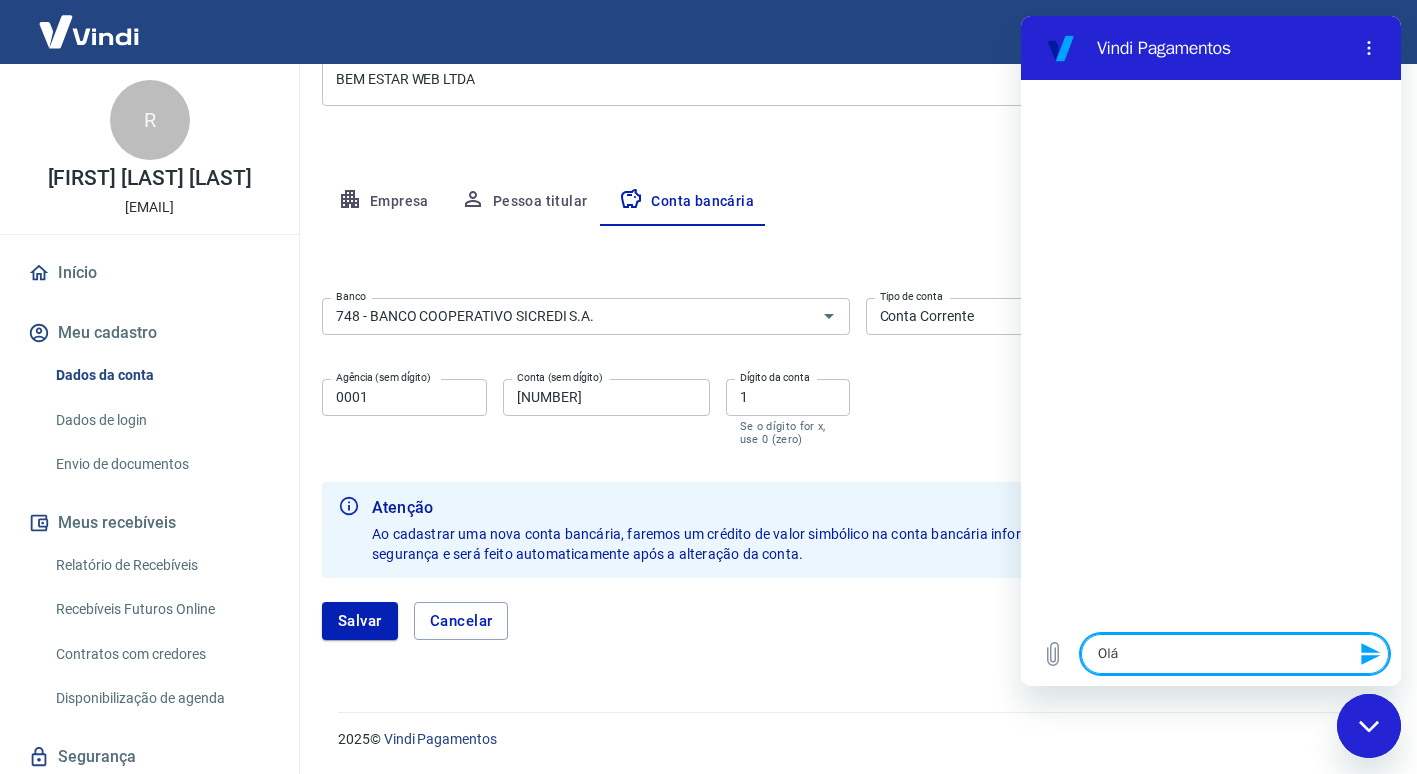 type on "x" 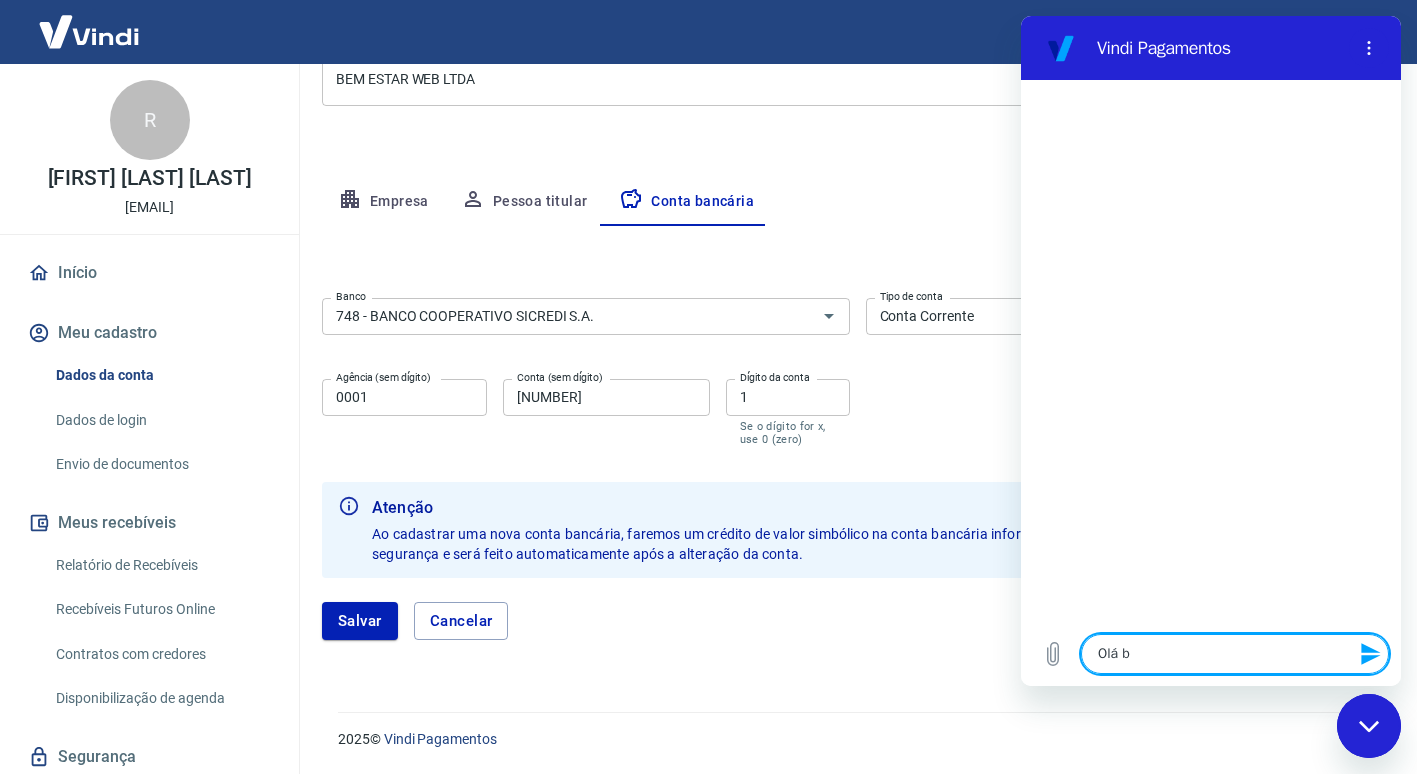 type on "Olá bo" 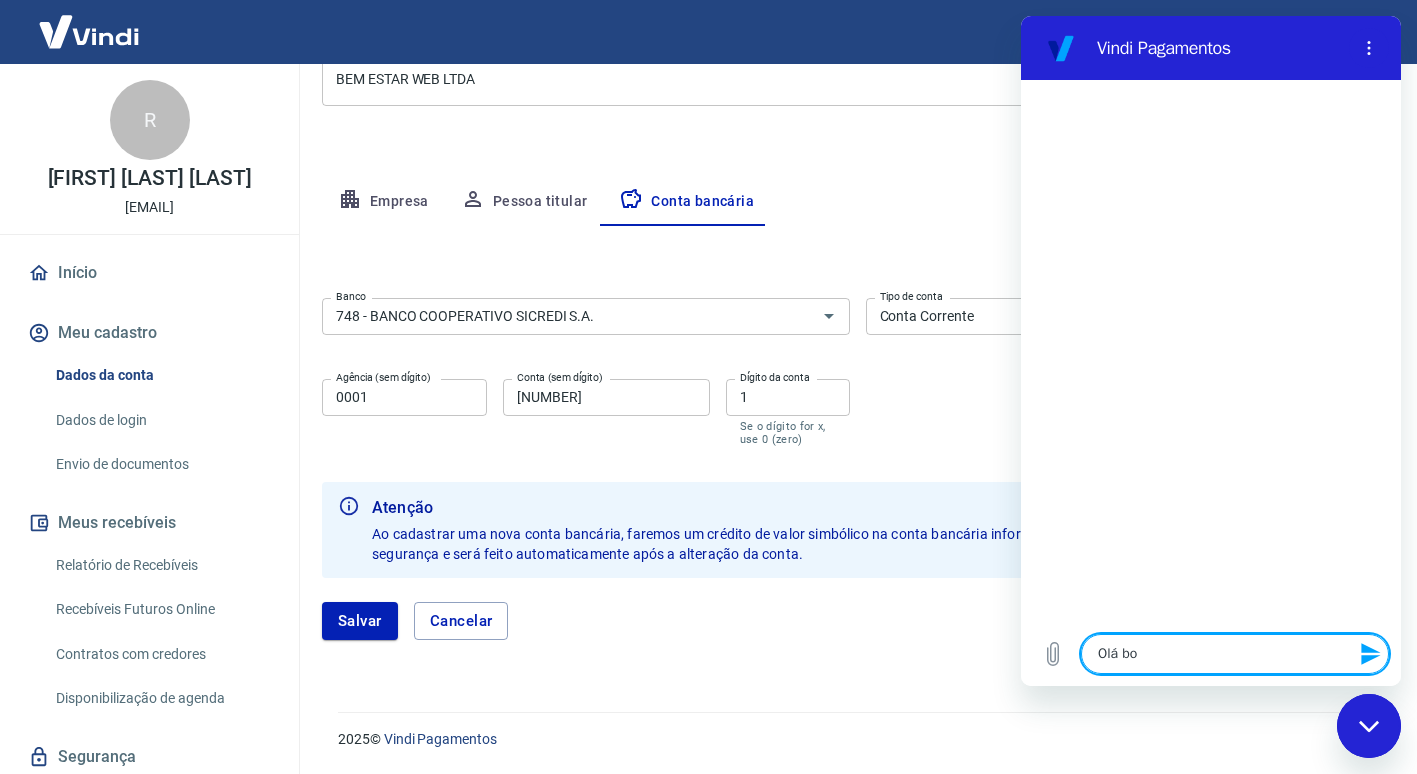 type on "Olá boa" 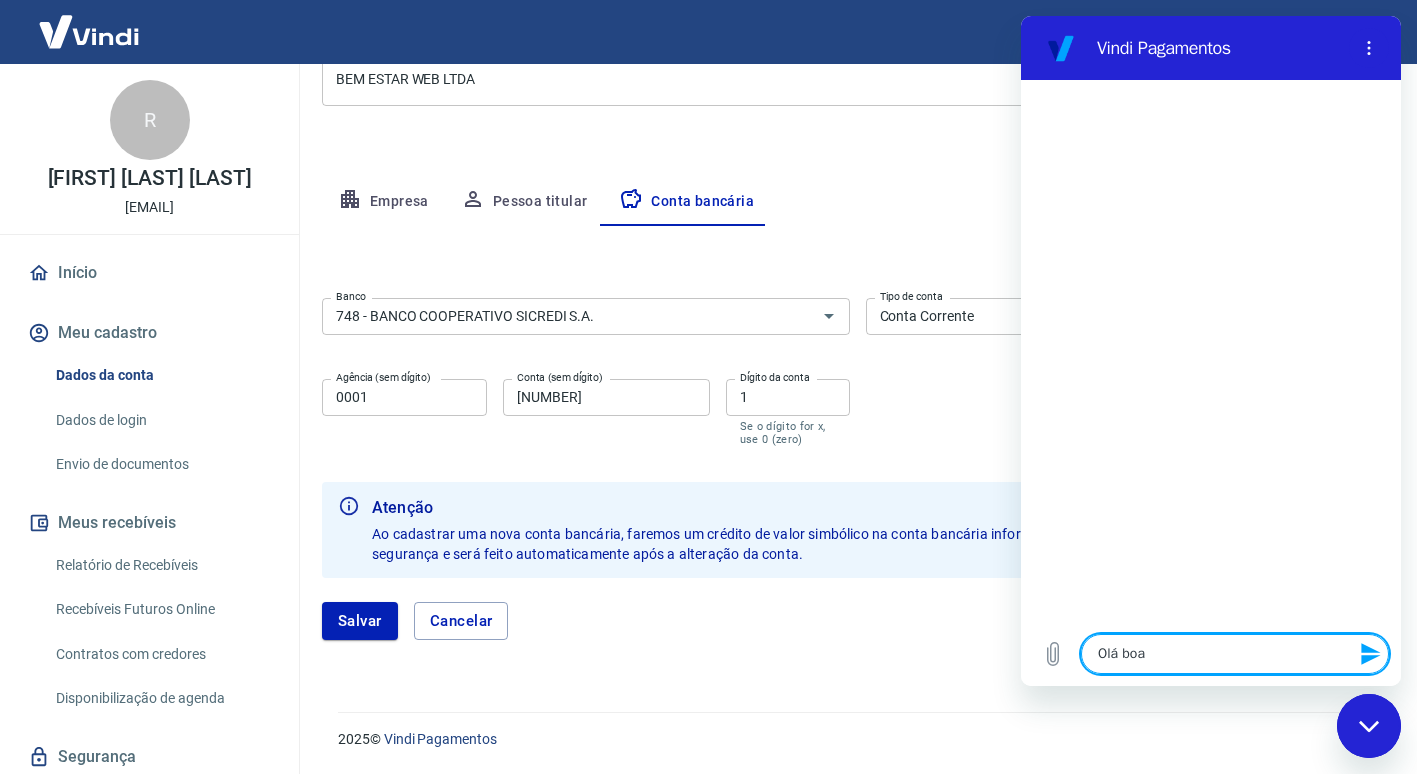 type on "Olá boa" 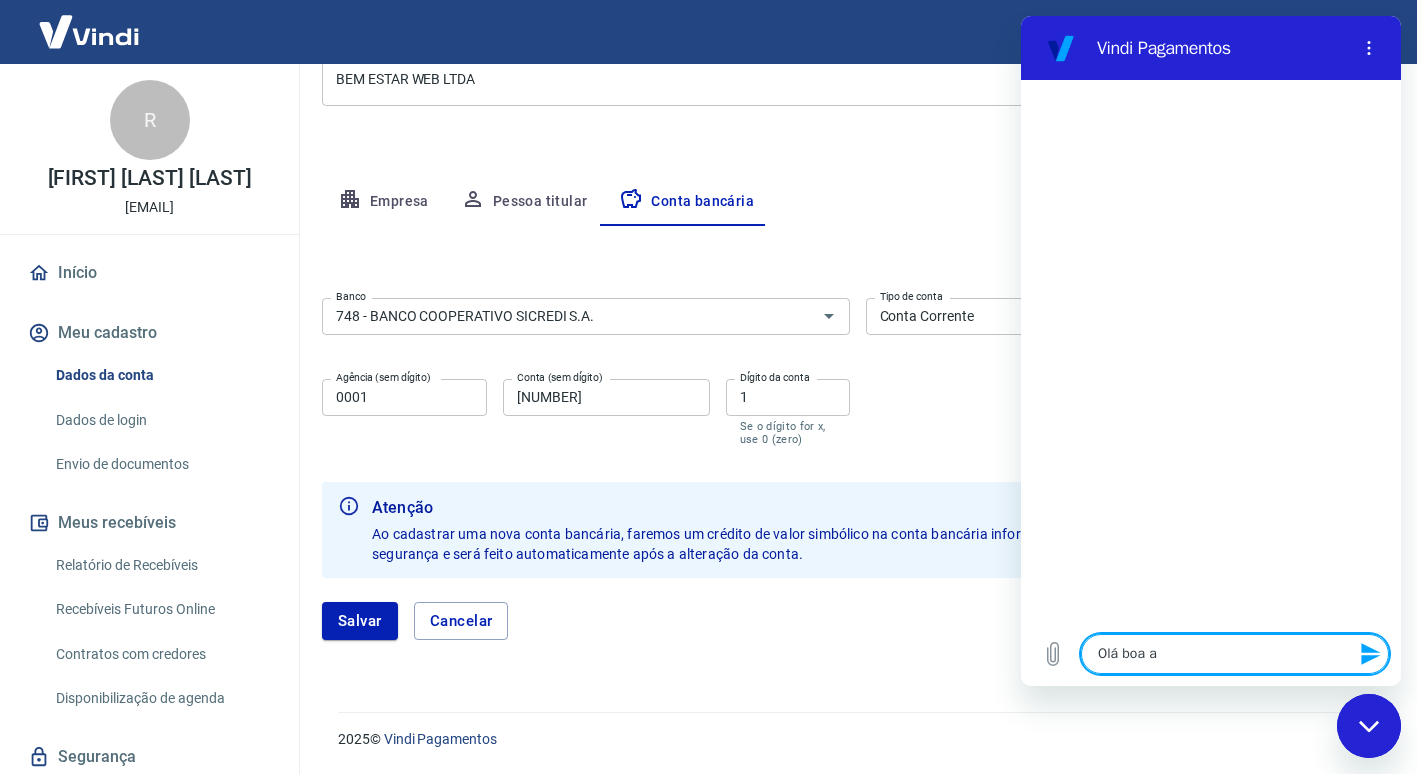 type on "Olá boa" 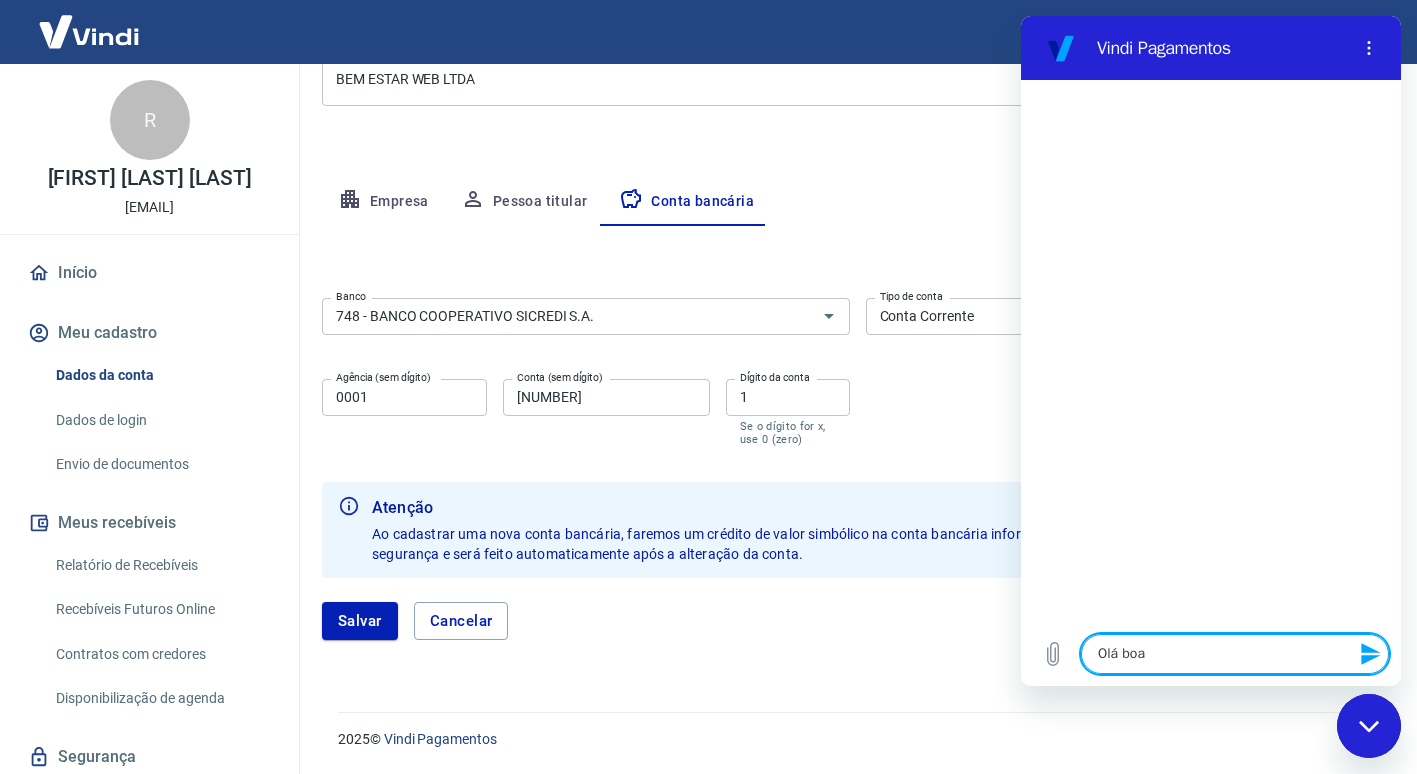type on "Olá boa t" 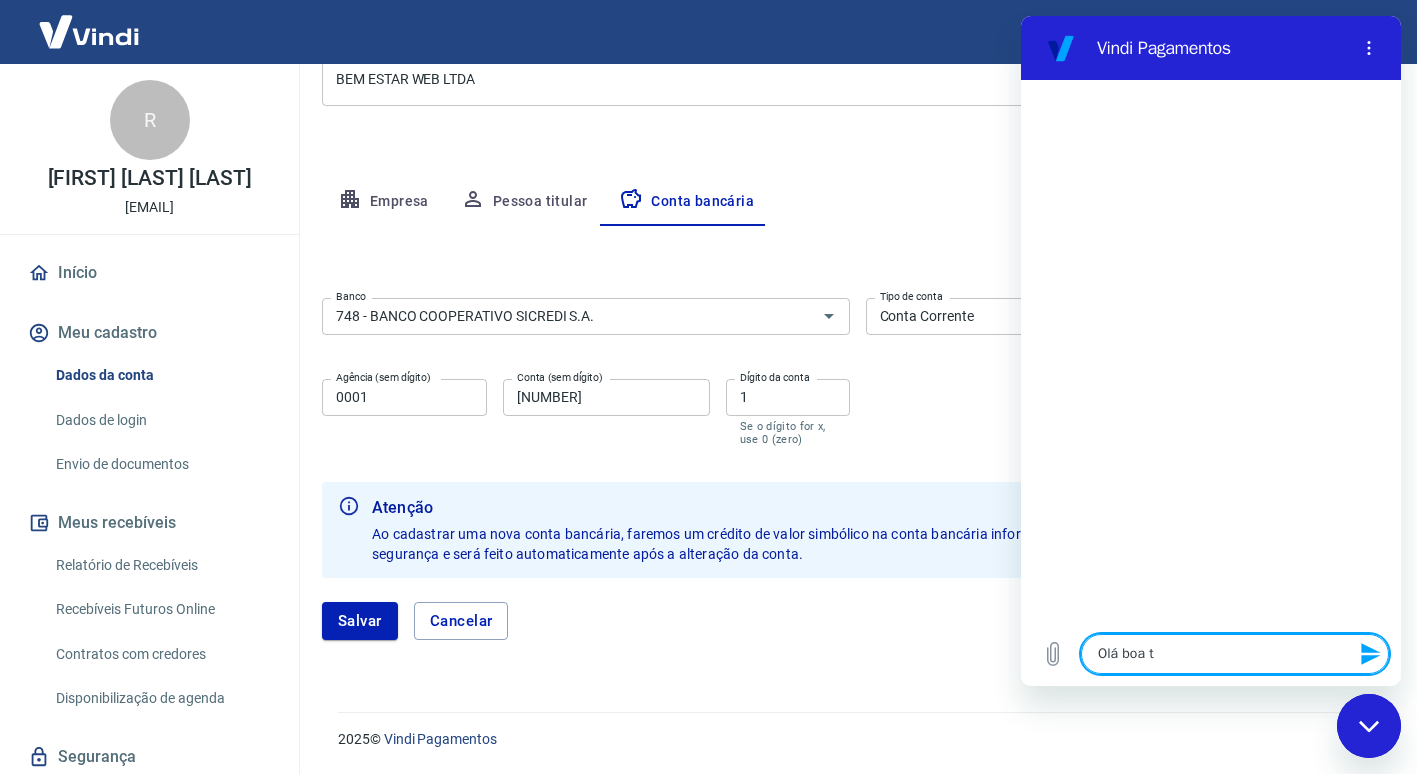 type on "Olá boa ta" 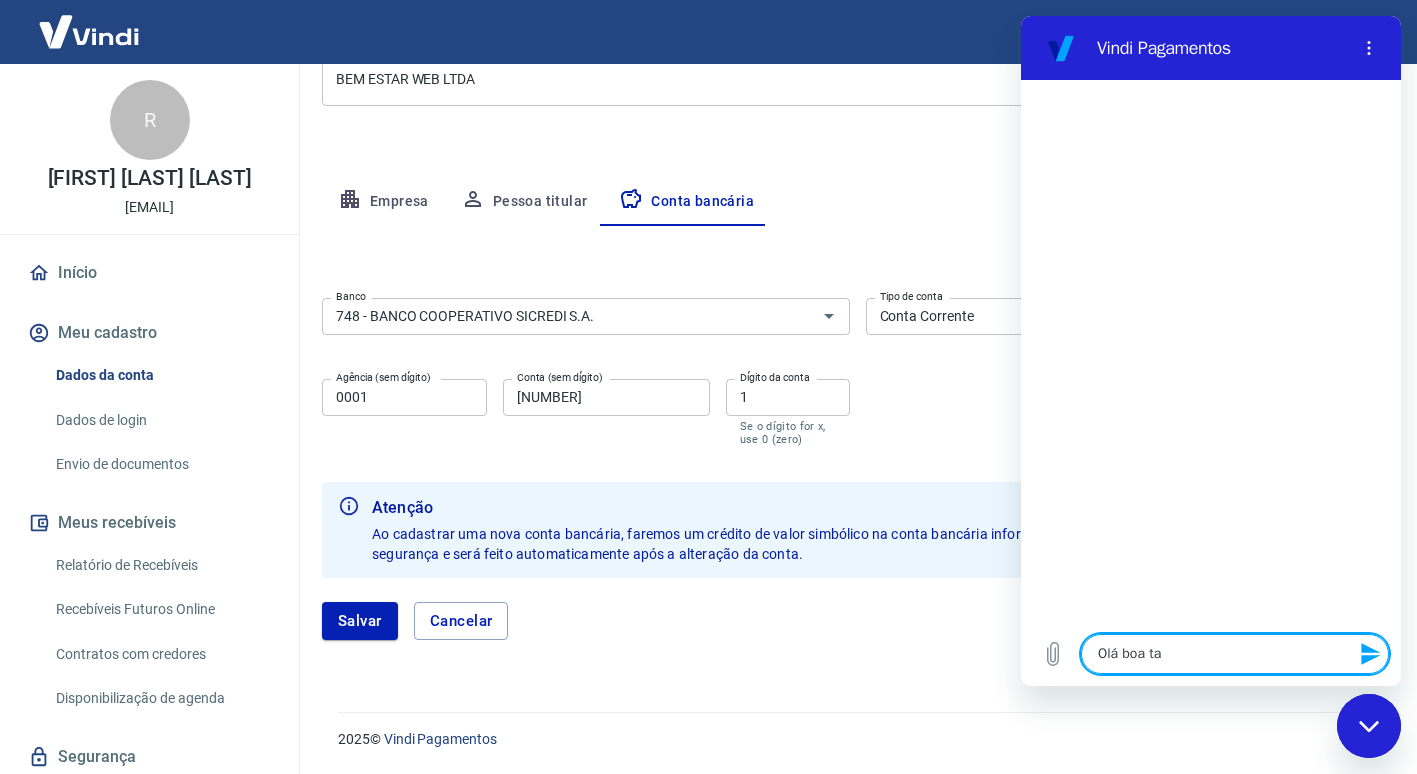 type on "Olá boa tar" 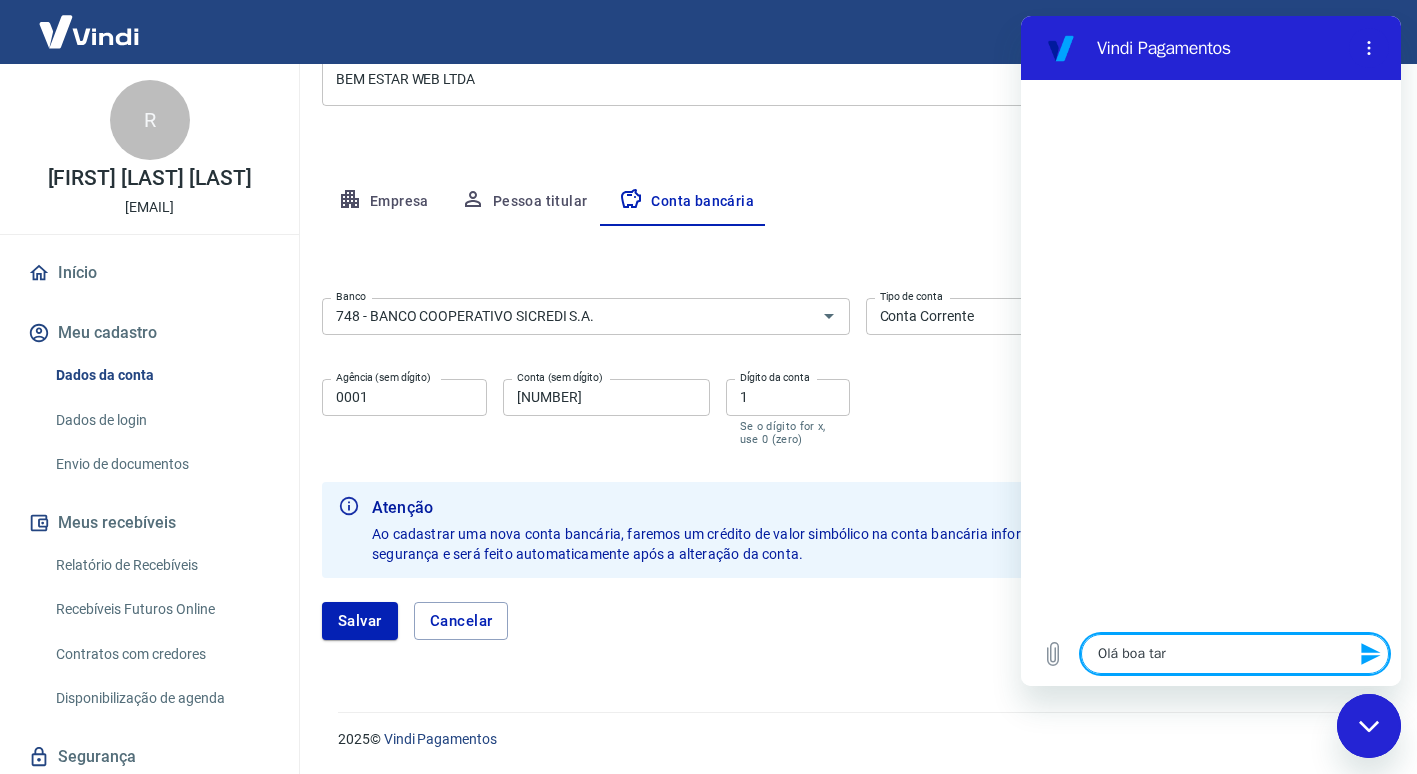 type on "x" 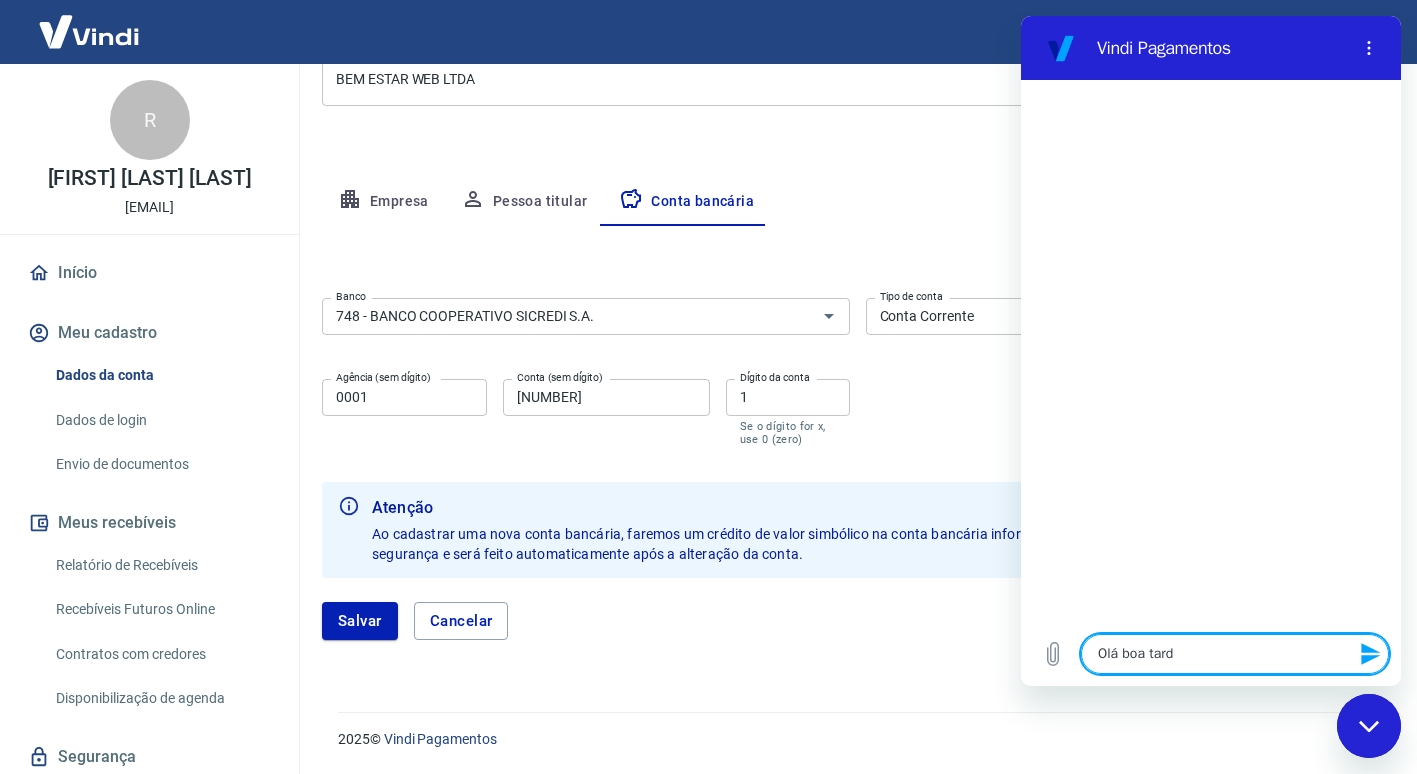 type on "Olá boa tarde" 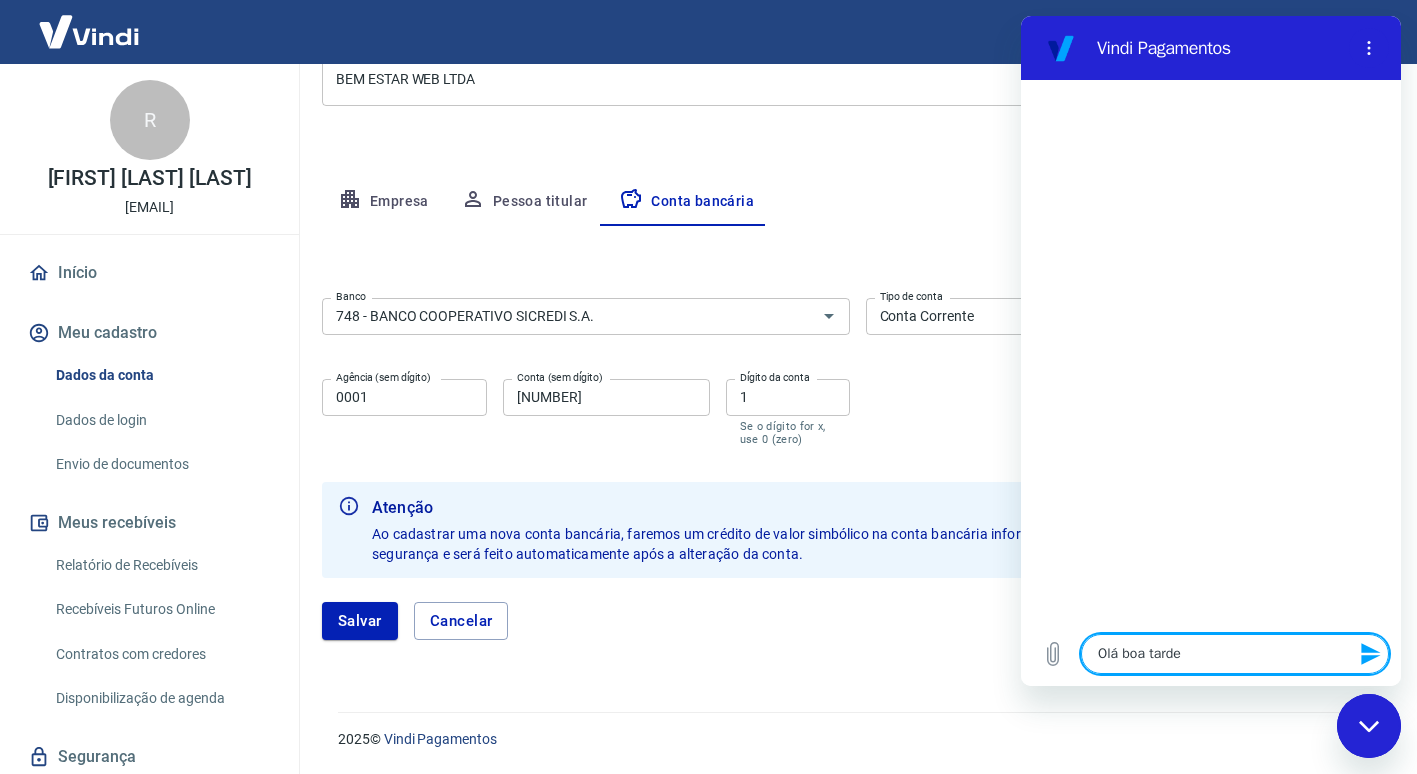 type on "Olá boa tarde!" 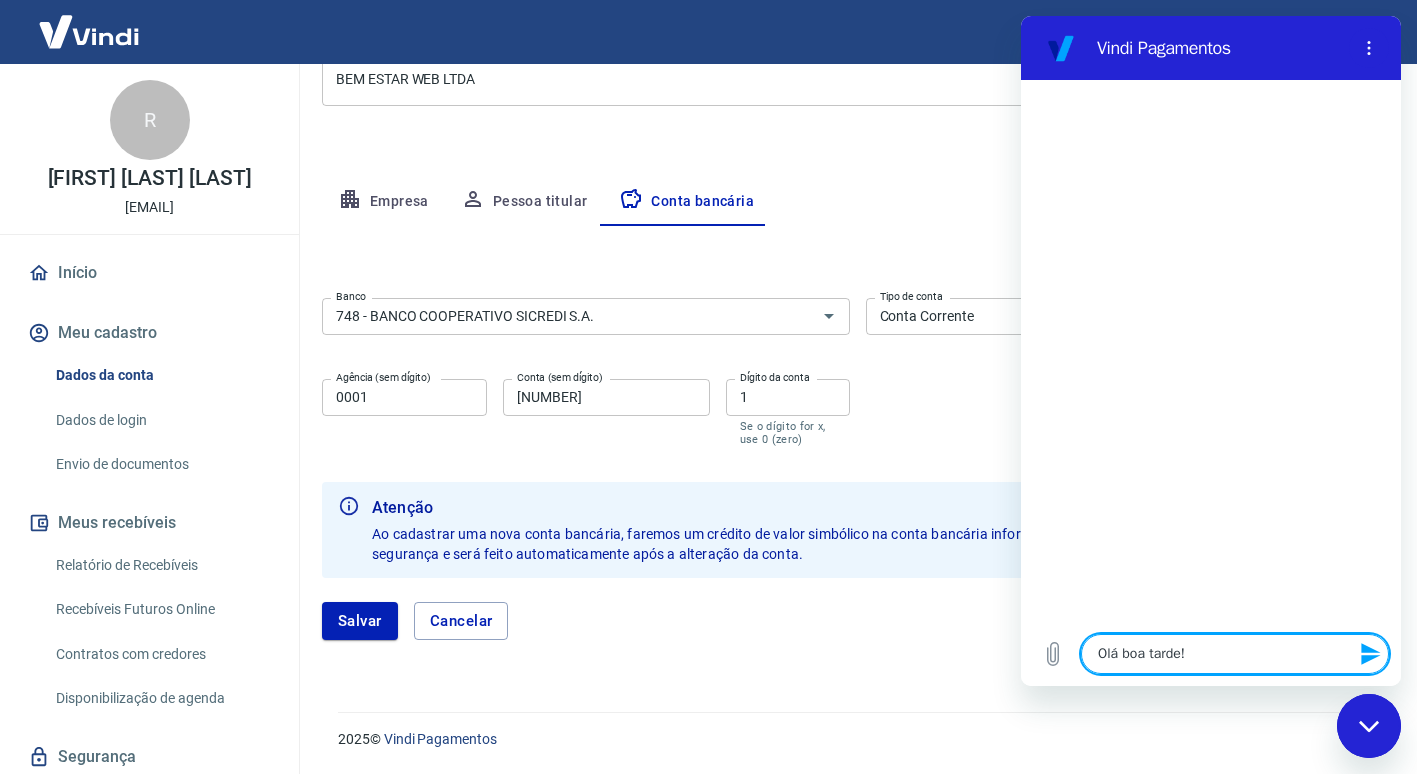 type on "x" 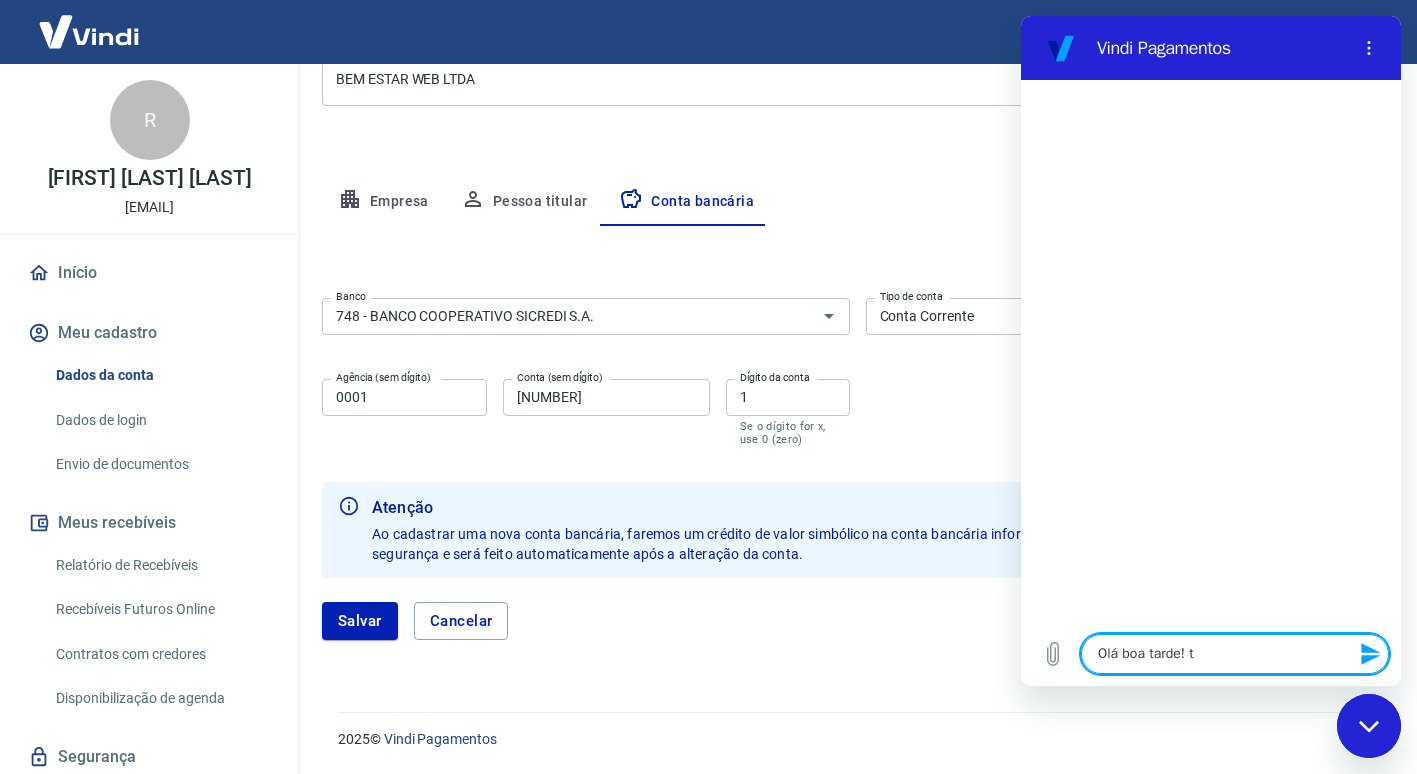 type on "Olá boa tarde! tu" 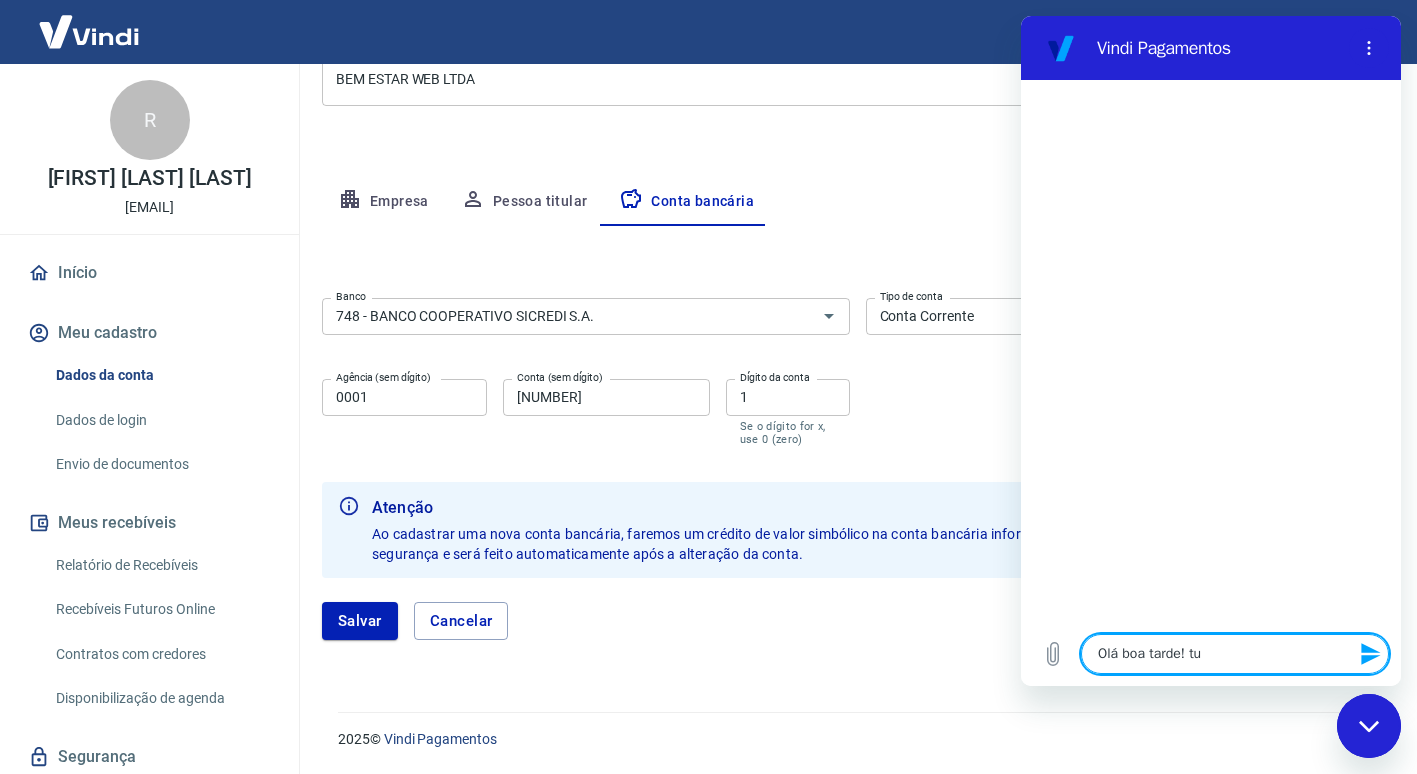 type on "Olá boa tarde! tud" 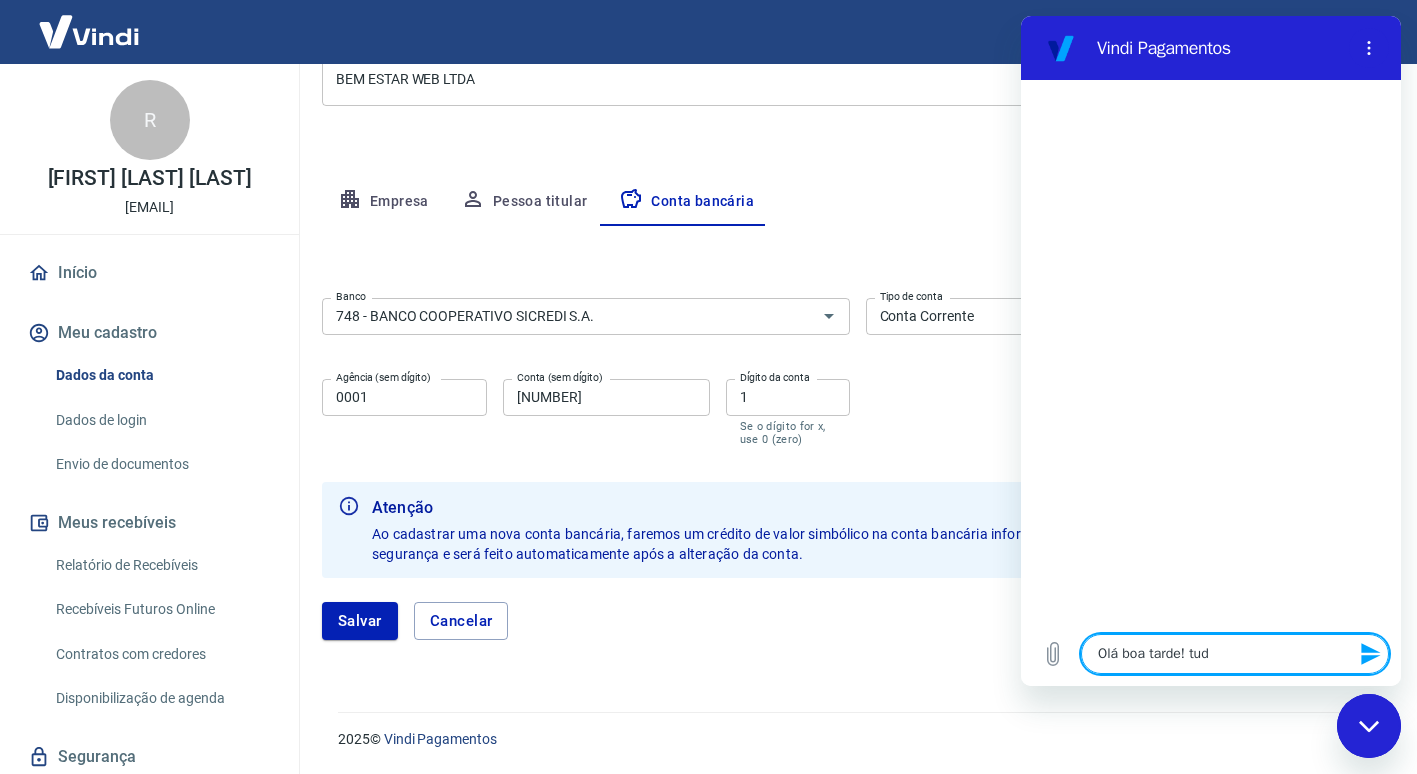 type on "Olá boa tarde! tudo" 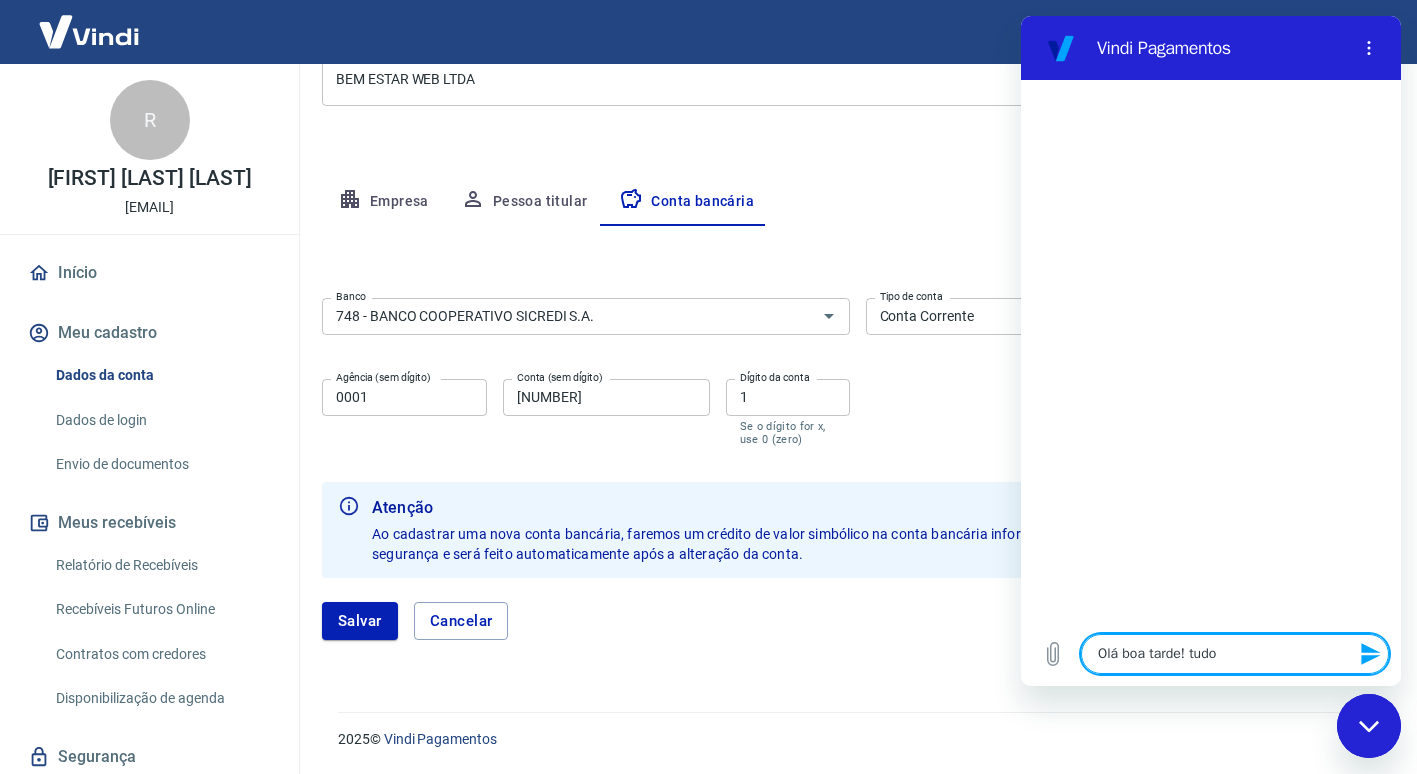 type on "x" 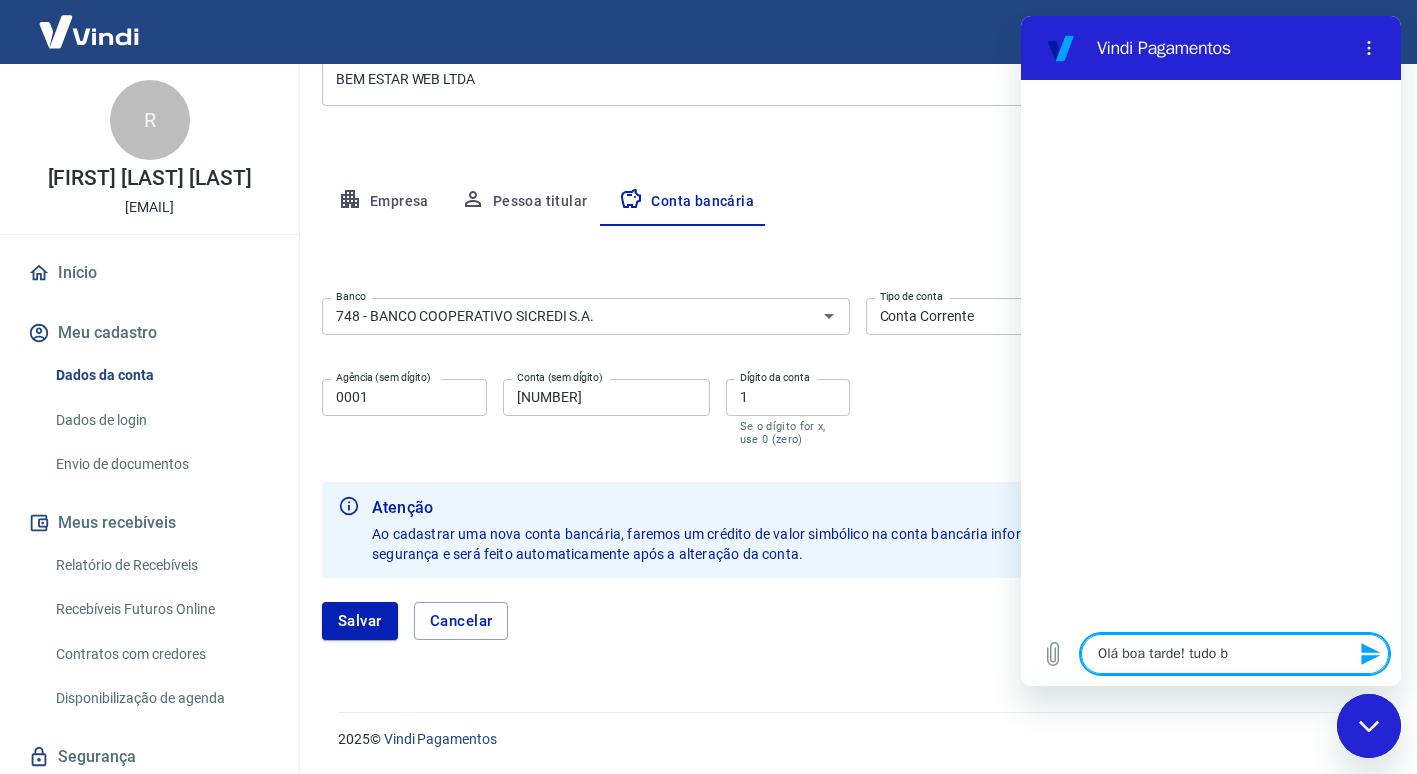 type on "Olá boa tarde! tudo be" 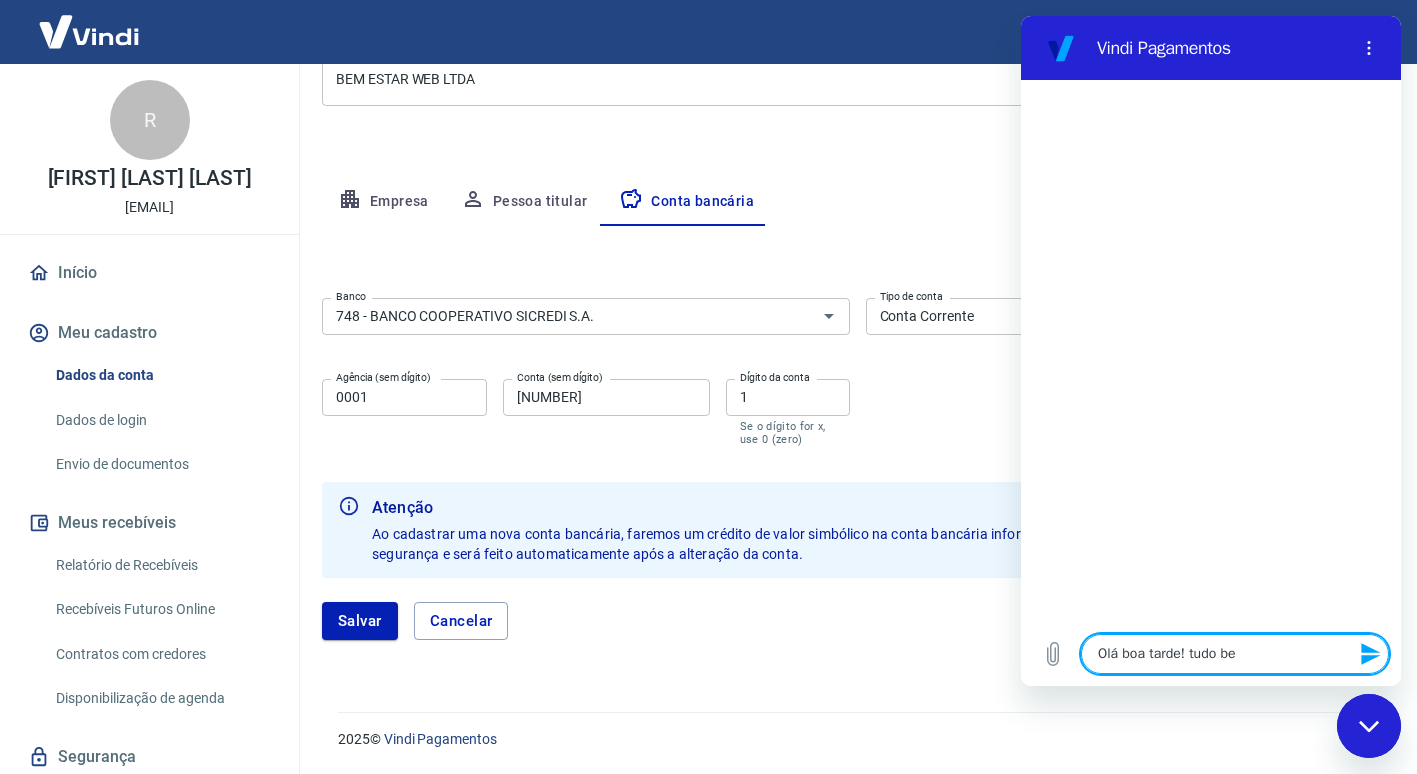 type on "Olá boa tarde! tudo bem" 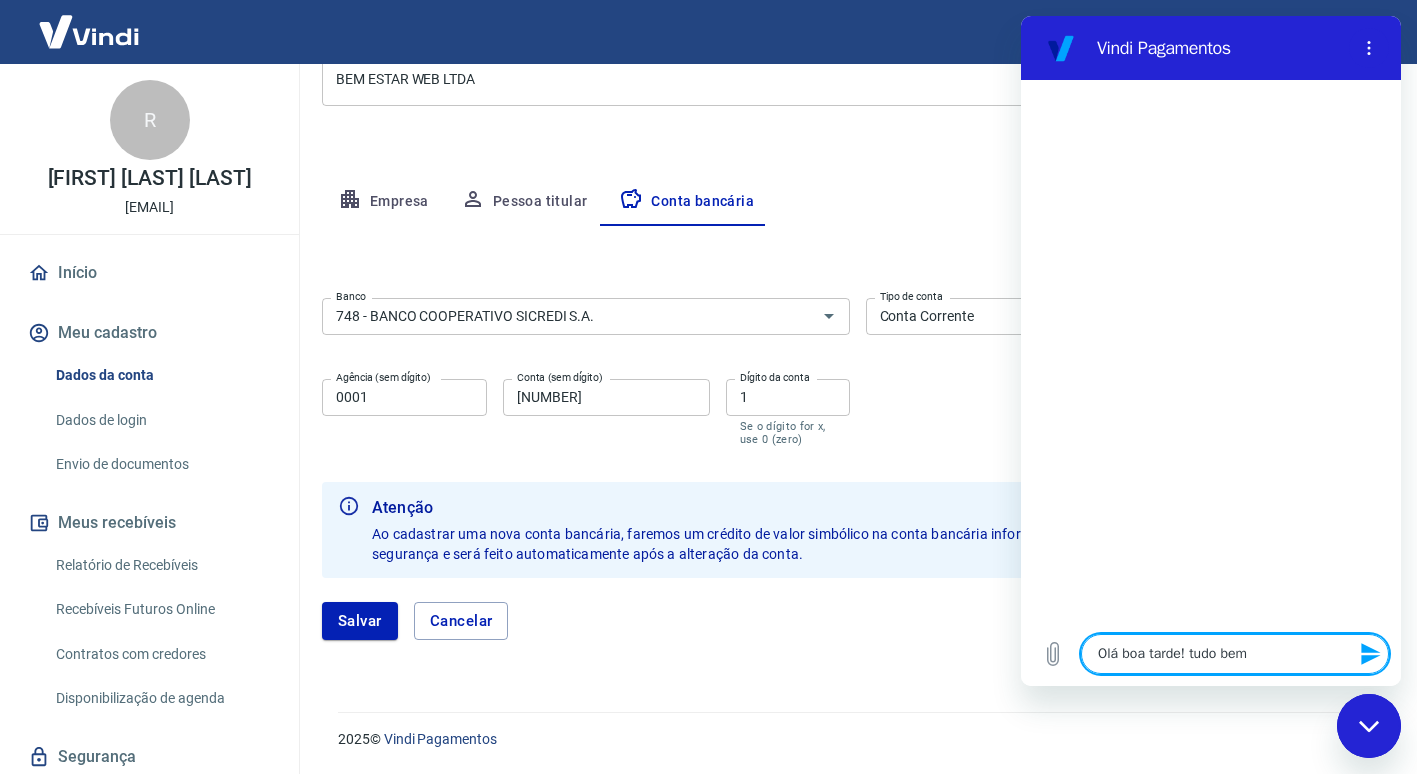 type on "Olá boa tarde! tudo bem?" 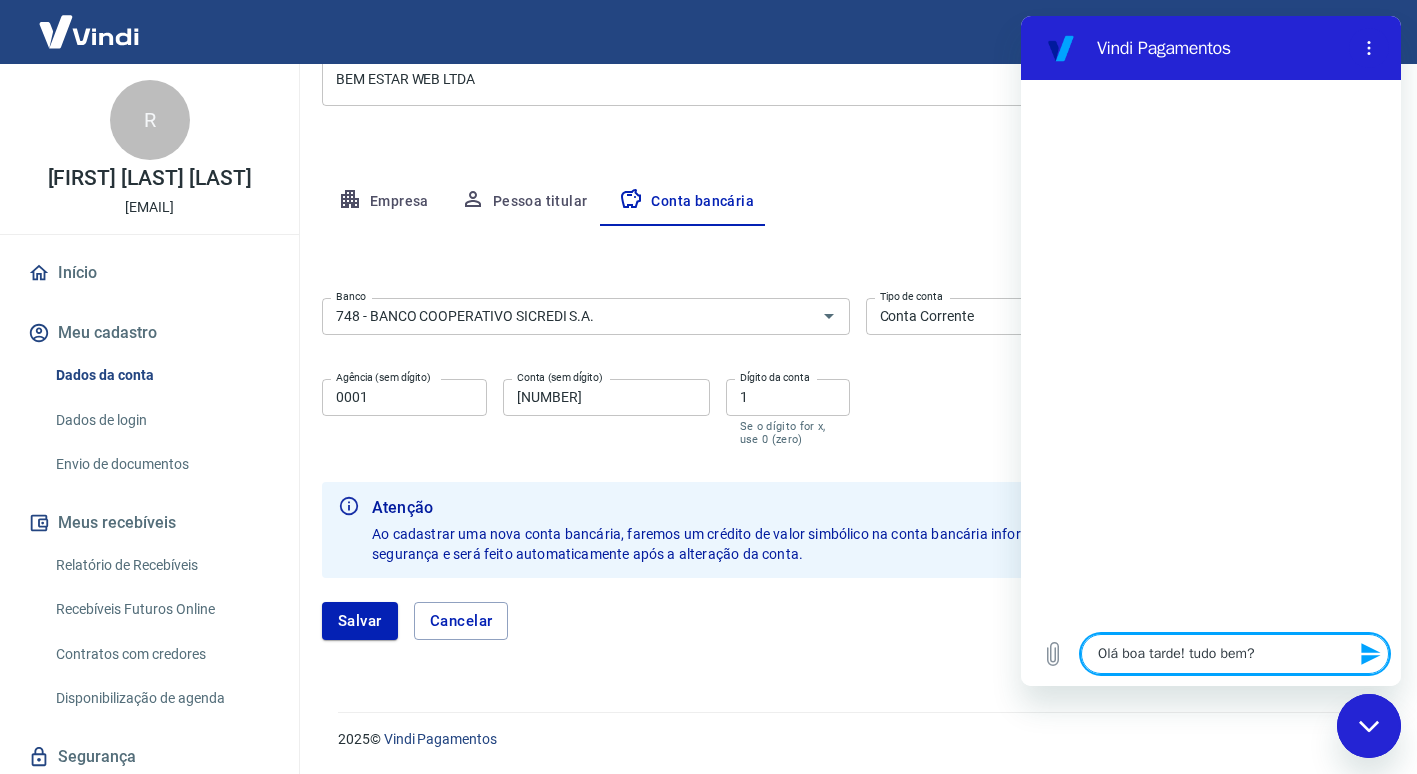 type 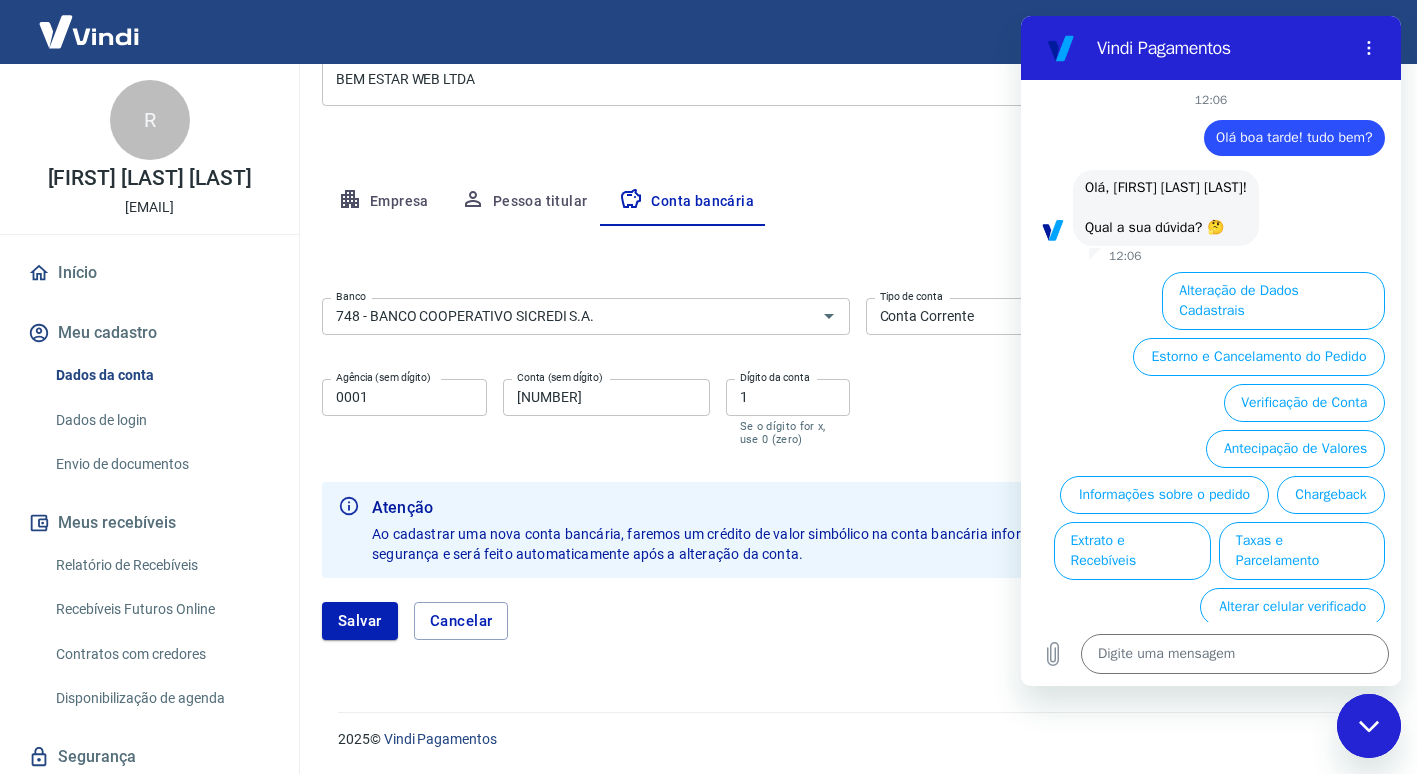 type on "x" 